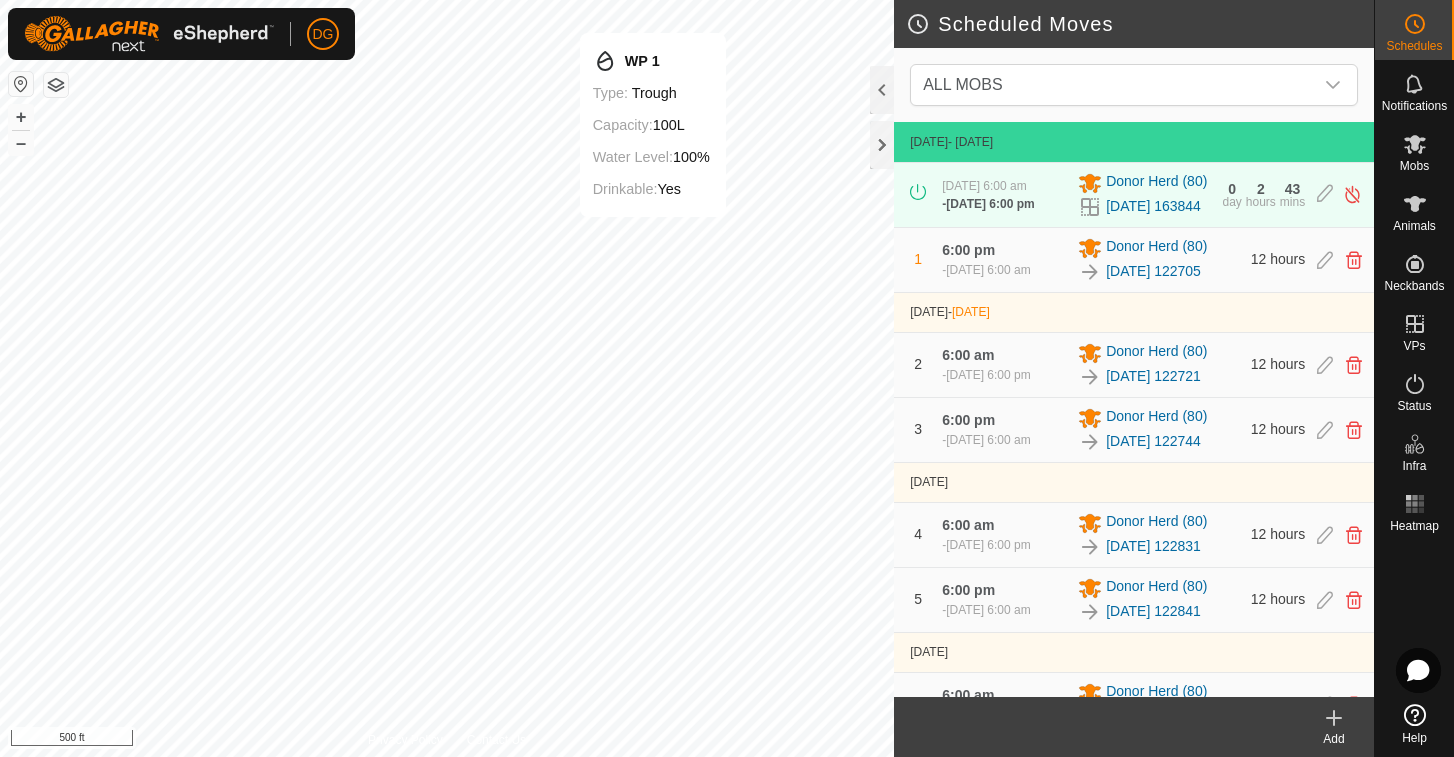 scroll, scrollTop: 0, scrollLeft: 0, axis: both 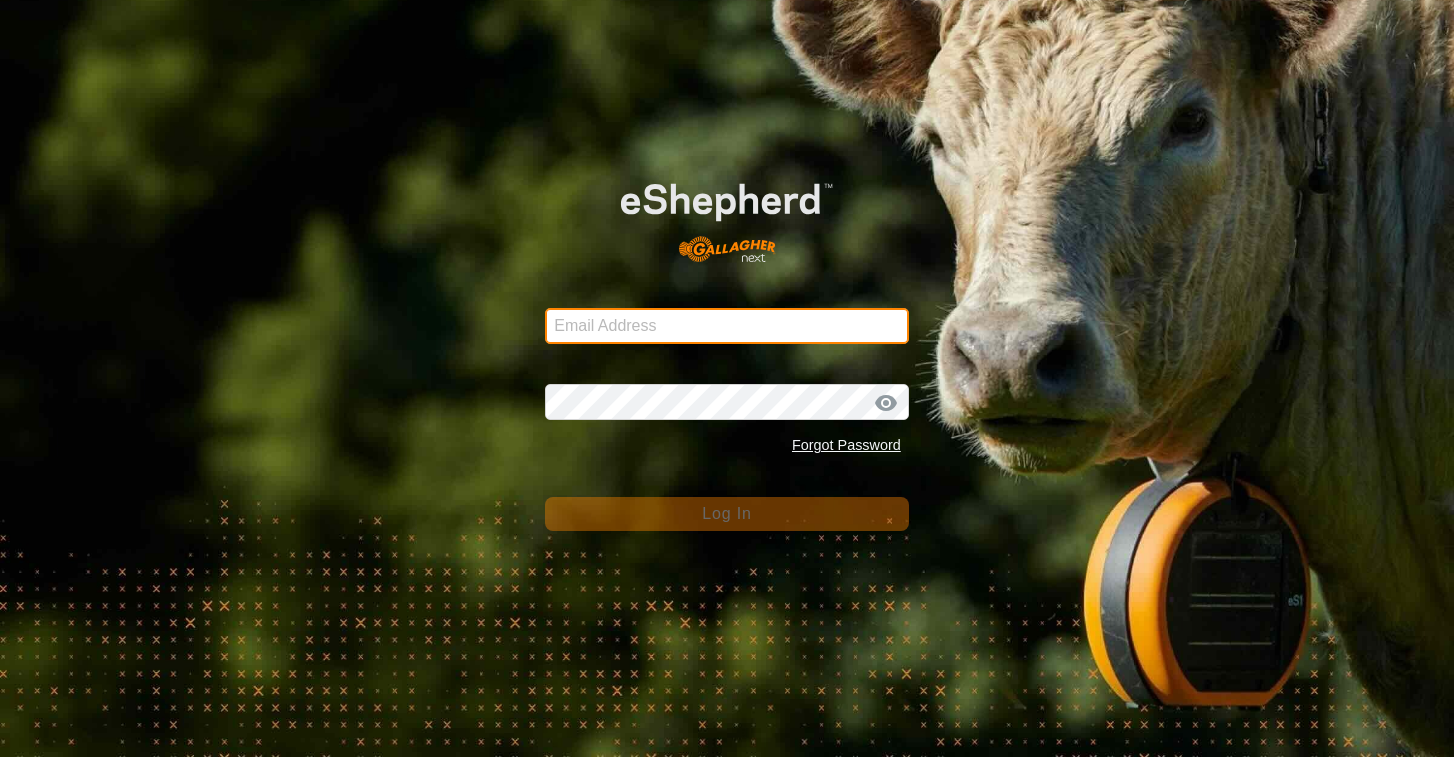 type on "Wagyu8ranch@gmail.com" 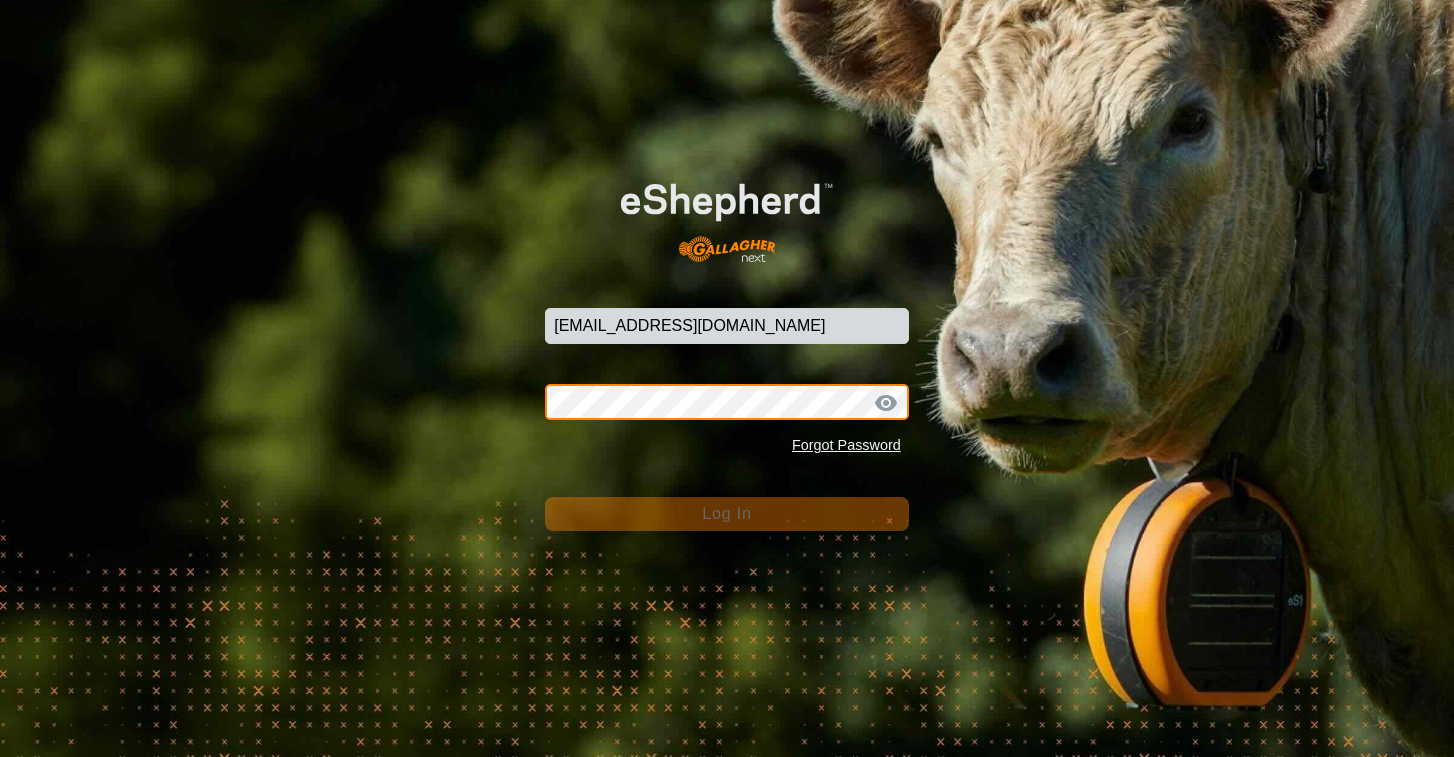 click on "Log In" 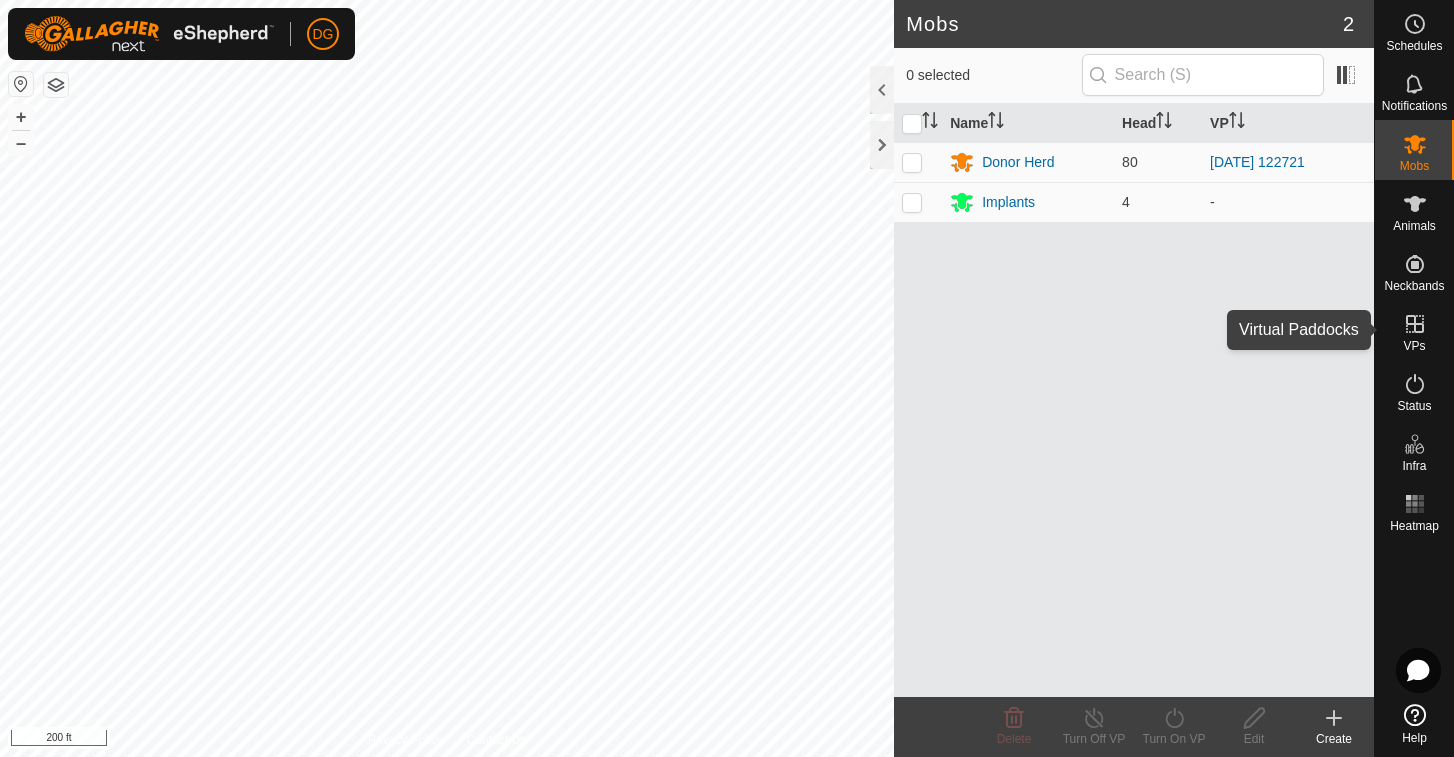click 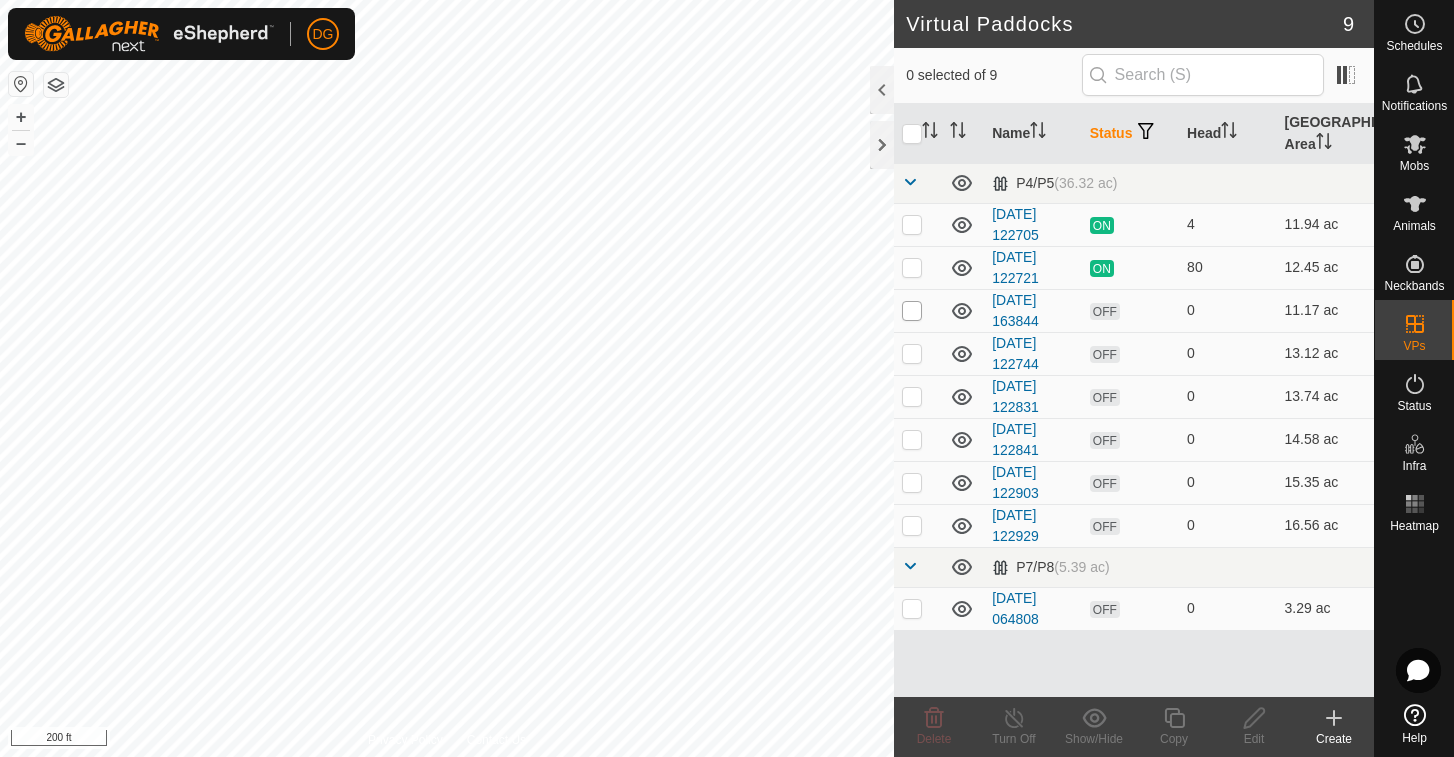 click at bounding box center (912, 311) 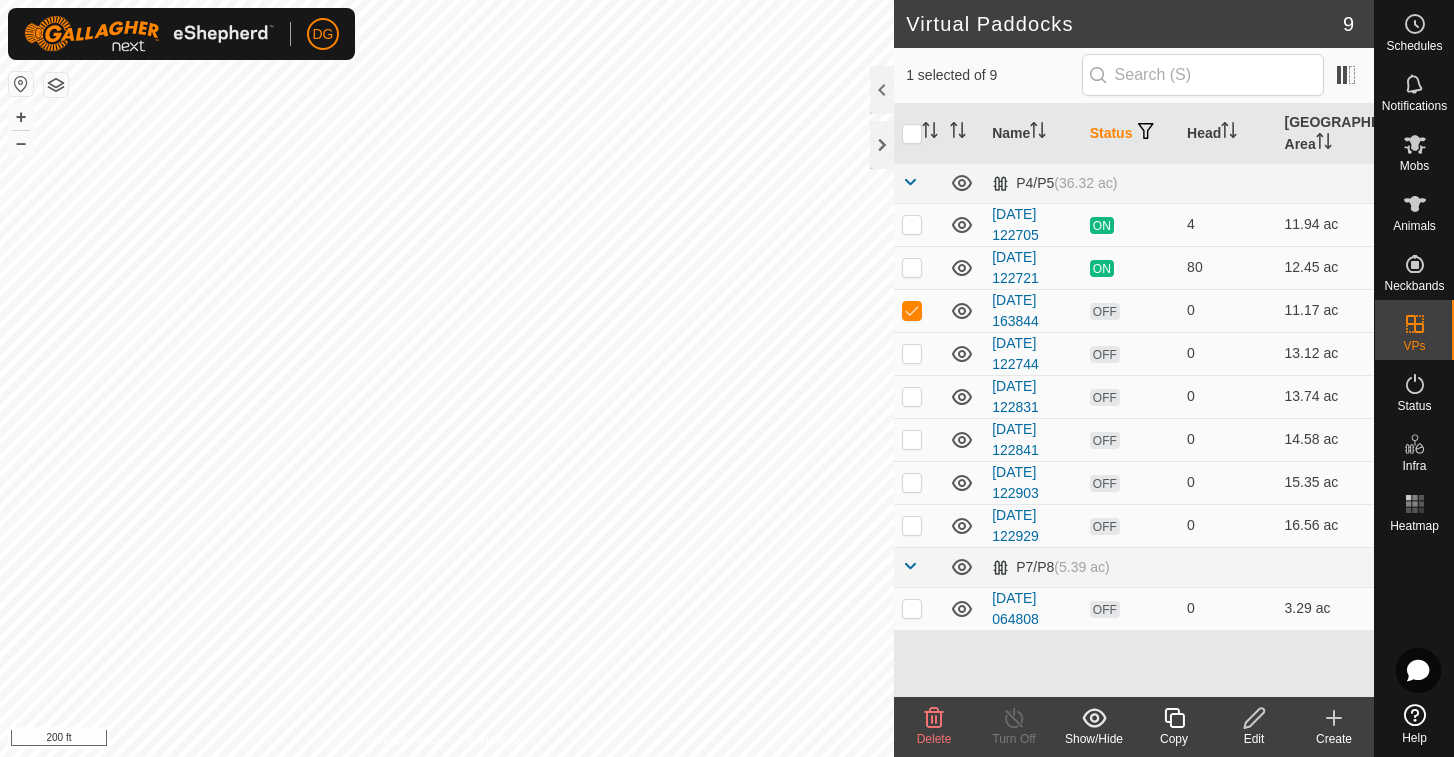 click 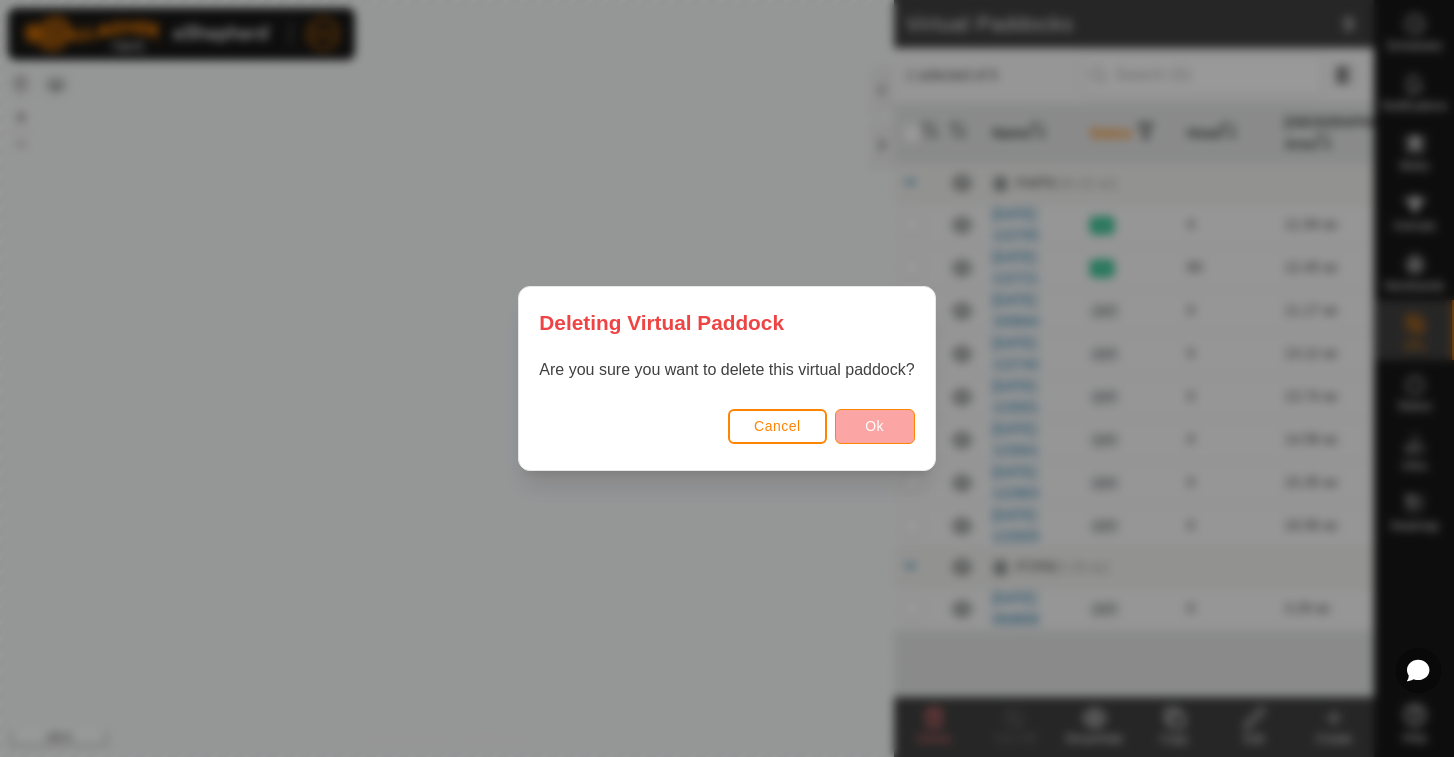 click on "Ok" at bounding box center (874, 426) 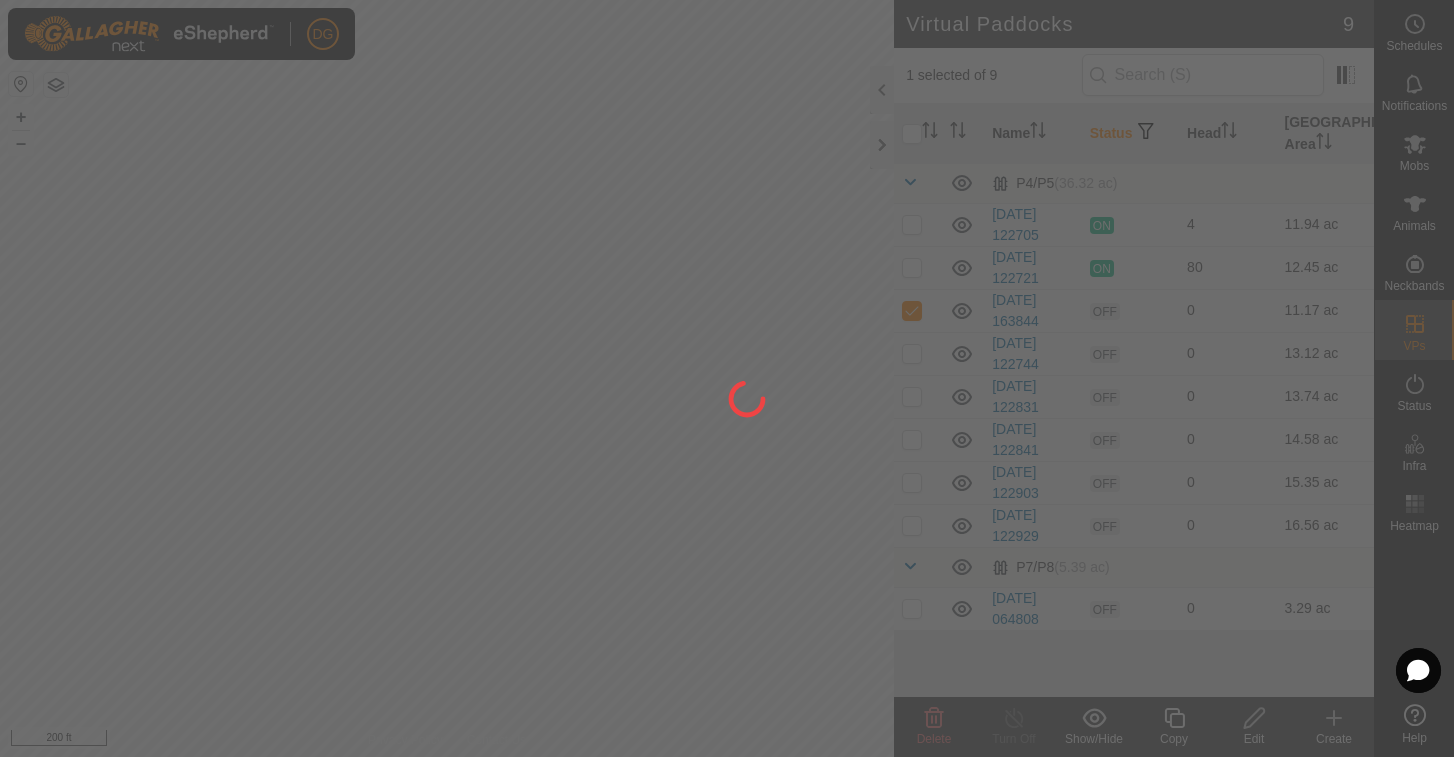 checkbox on "false" 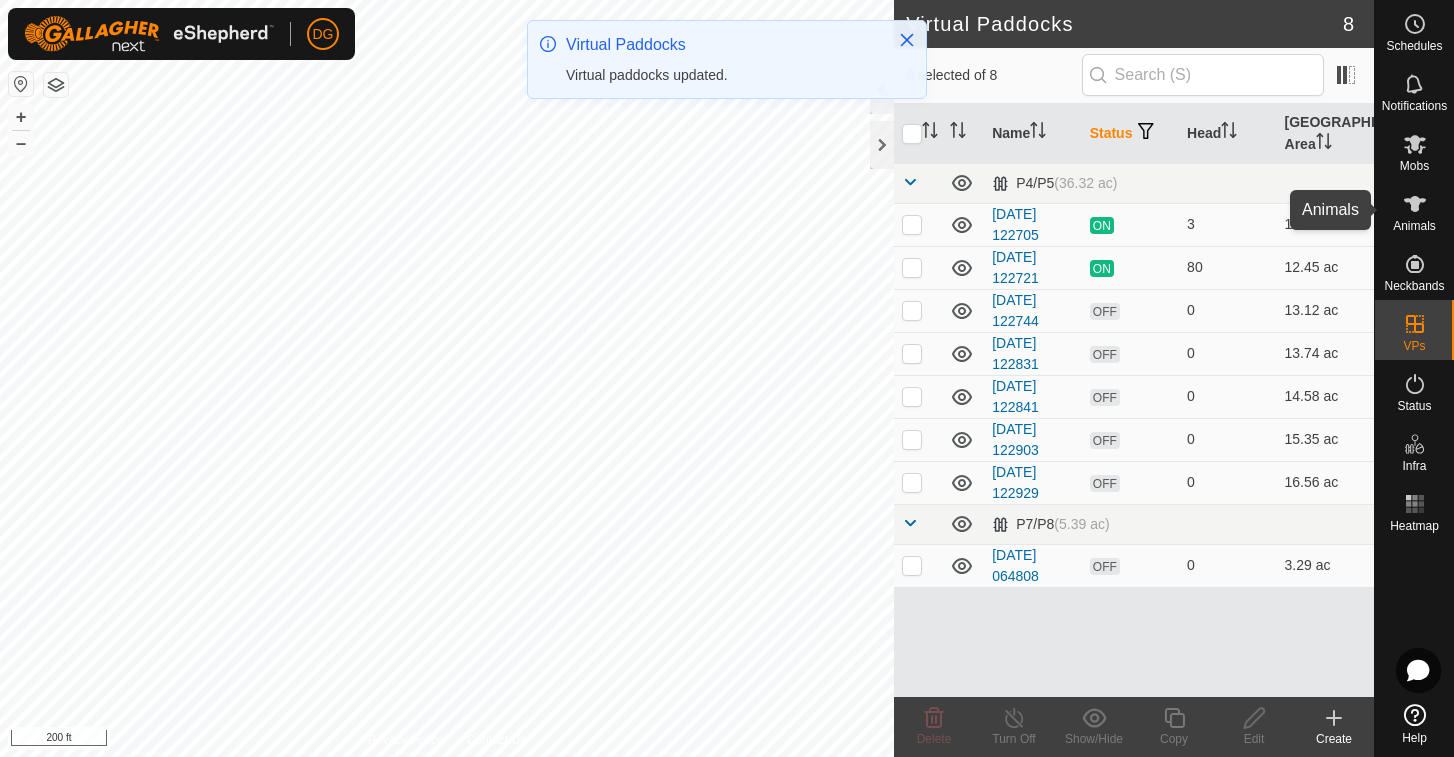 click 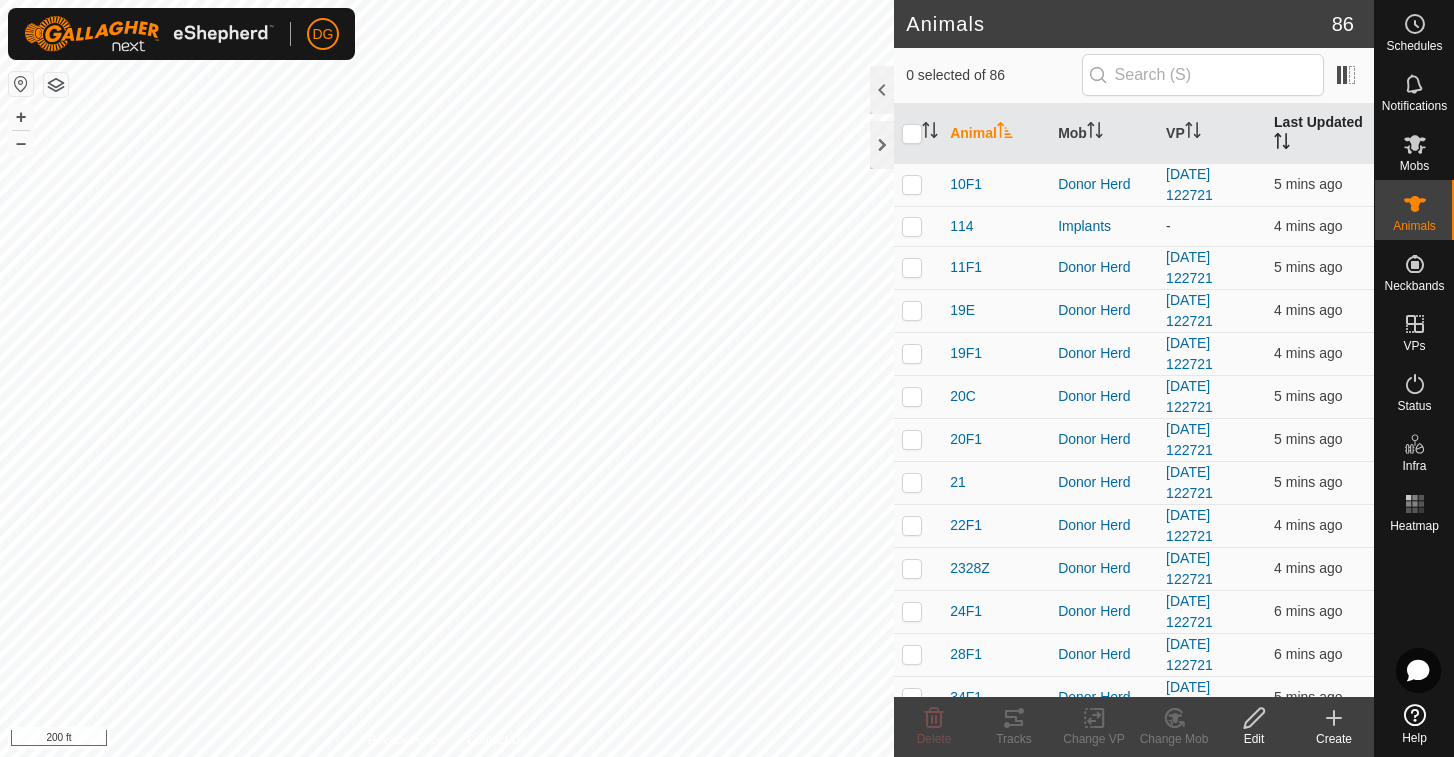 click on "Last Updated" at bounding box center [1320, 134] 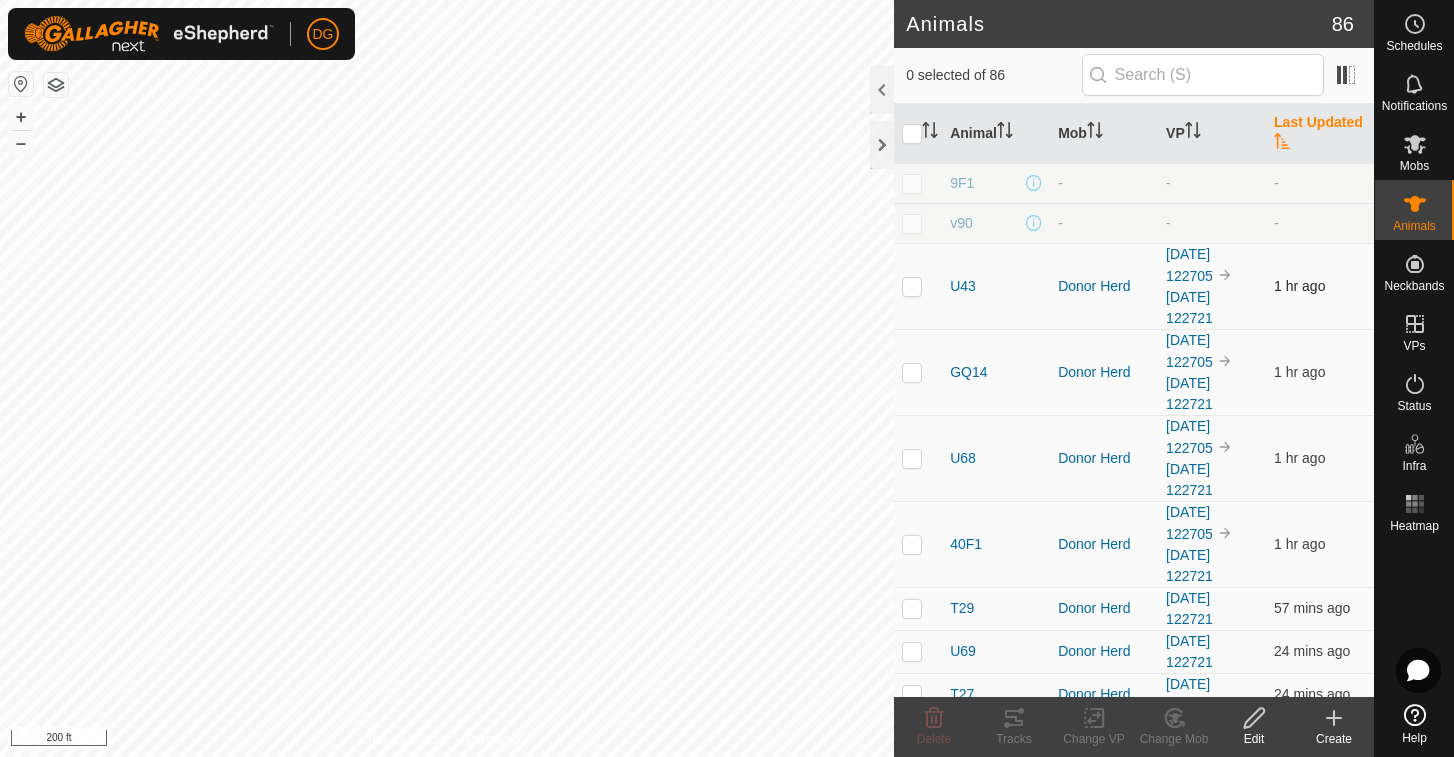 scroll, scrollTop: 0, scrollLeft: 0, axis: both 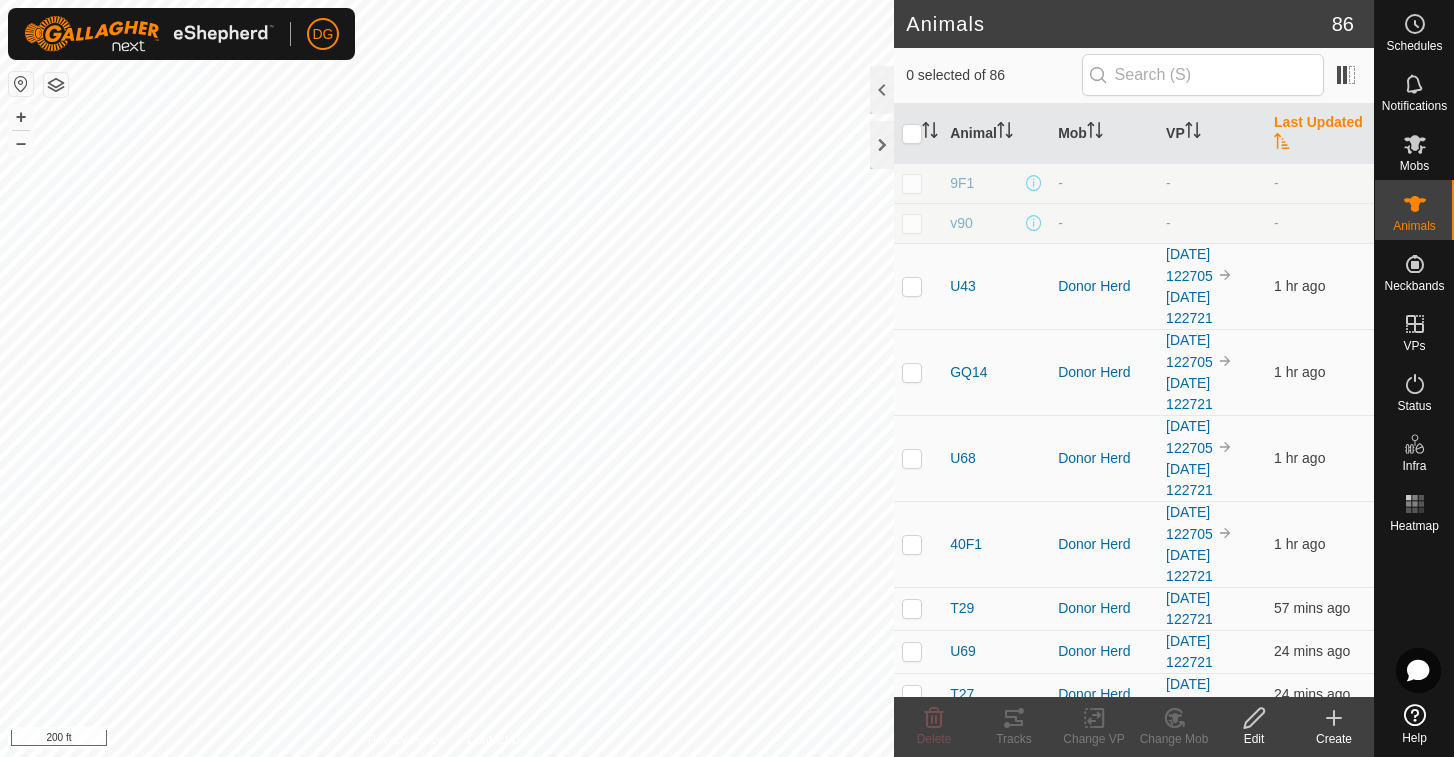 click on "DG Schedules Notifications Mobs Animals Neckbands VPs Status Infra Heatmap Help Animals 86  0 selected of 86   Animal   Mob   VP   Last Updated   9F1   -  -  -  v90   -  -  -  U43   Donor Herd  2025-07-14 122705 2025-07-14 122721  1 hr ago  GQ14   Donor Herd  2025-07-14 122705 2025-07-14 122721  1 hr ago  U68   Donor Herd  2025-07-14 122705 2025-07-14 122721  1 hr ago  40F1   Donor Herd  2025-07-14 122705 2025-07-14 122721  1 hr ago  T29   Donor Herd  2025-07-14 122721  57 mins ago  U69   Donor Herd  2025-07-14 122721  24 mins ago  T27   Donor Herd  2025-07-14 122721  24 mins ago  50   Donor Herd  2025-07-14 122721  24 mins ago  60E   Donor Herd  2025-07-14 122721  15 mins ago  v104   Donor Herd  2025-07-14 122721  7 mins ago  T31   Donor Herd  2025-07-14 122721  7 mins ago  553H   Donor Herd  2025-07-14 122721  6 mins ago  81F   Implants  -  6 mins ago  24F1   Donor Herd  2025-07-14 122721  6 mins ago  v101   Donor Herd  2025-07-14 122721  6 mins ago  28F1   Donor Herd  2025-07-14 122721  525G  -" at bounding box center [727, 378] 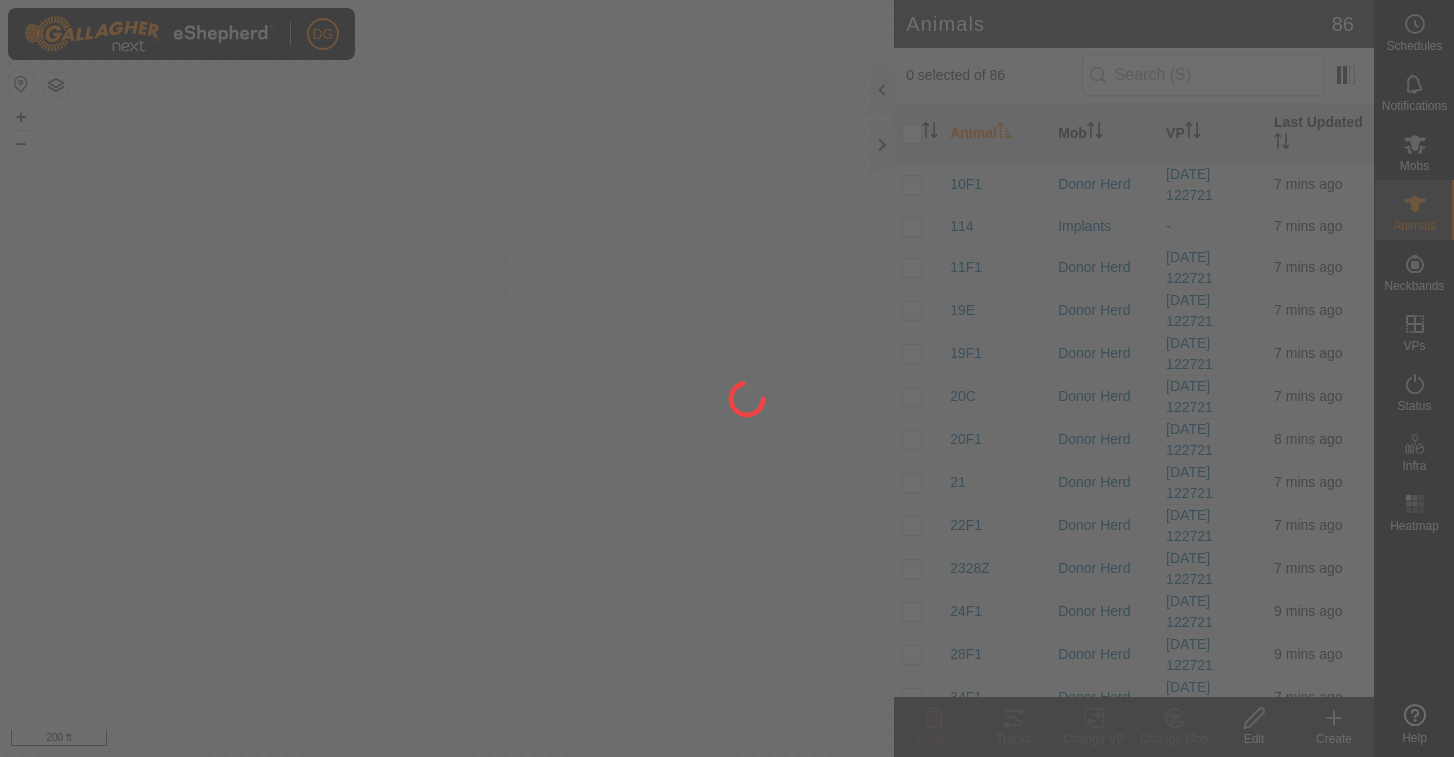 scroll, scrollTop: 0, scrollLeft: 0, axis: both 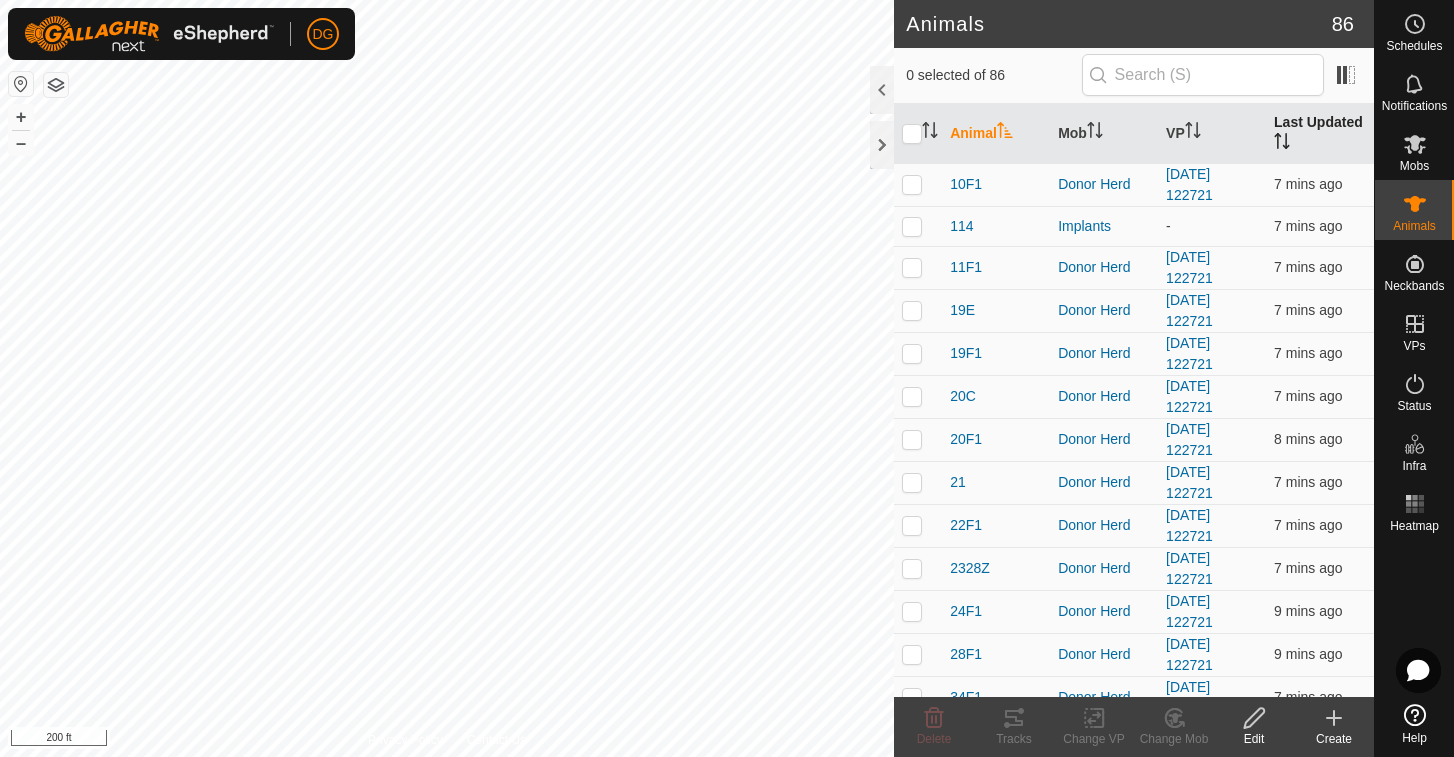 click on "Last Updated" at bounding box center [1320, 134] 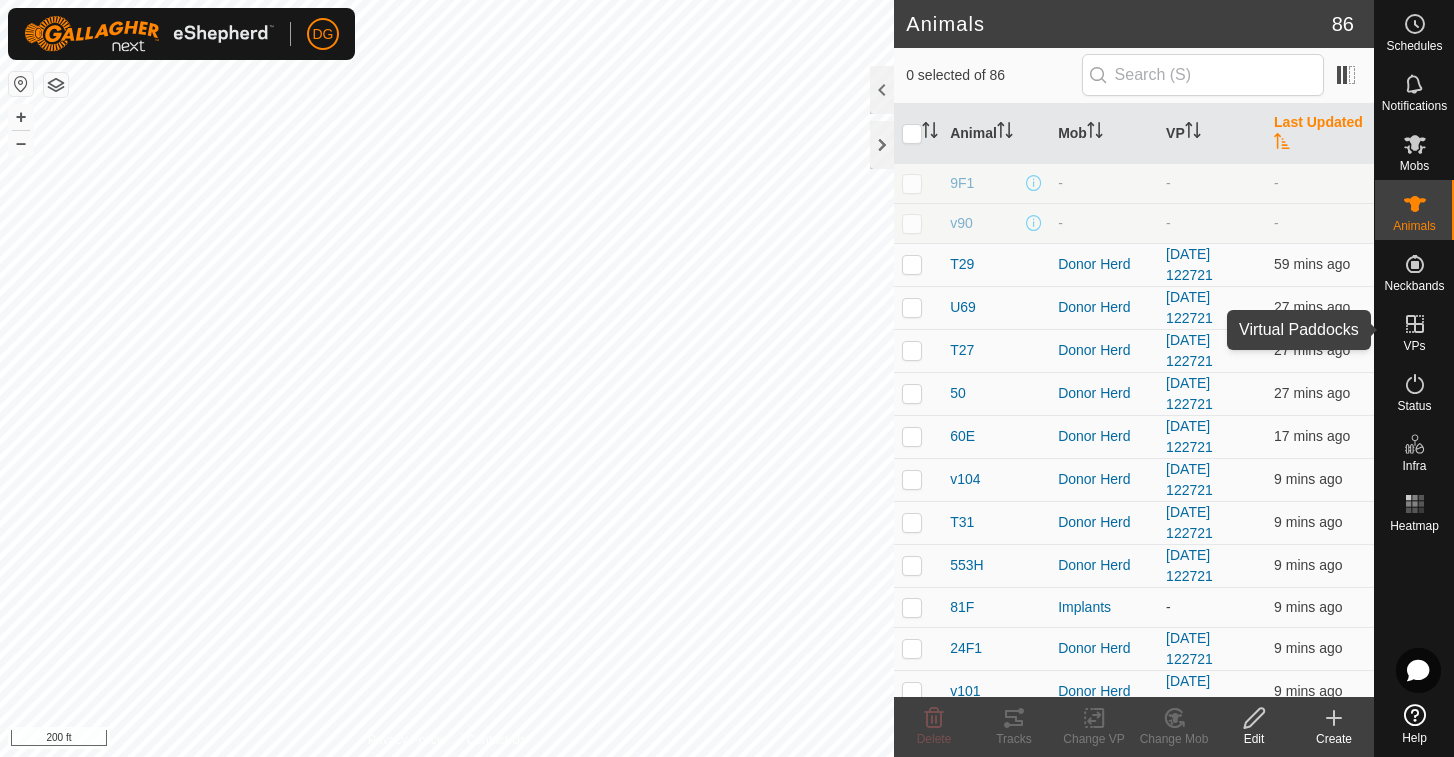 click 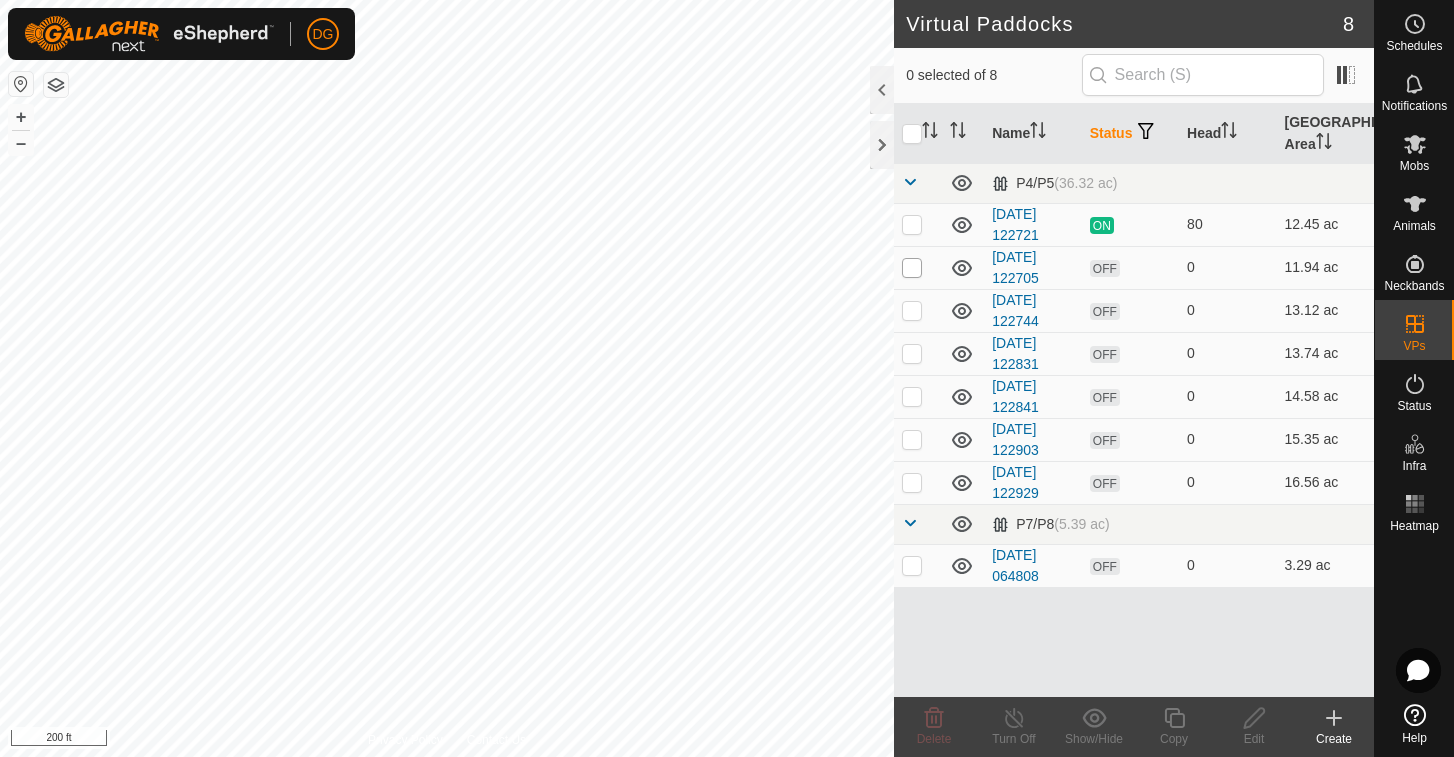 click at bounding box center (912, 268) 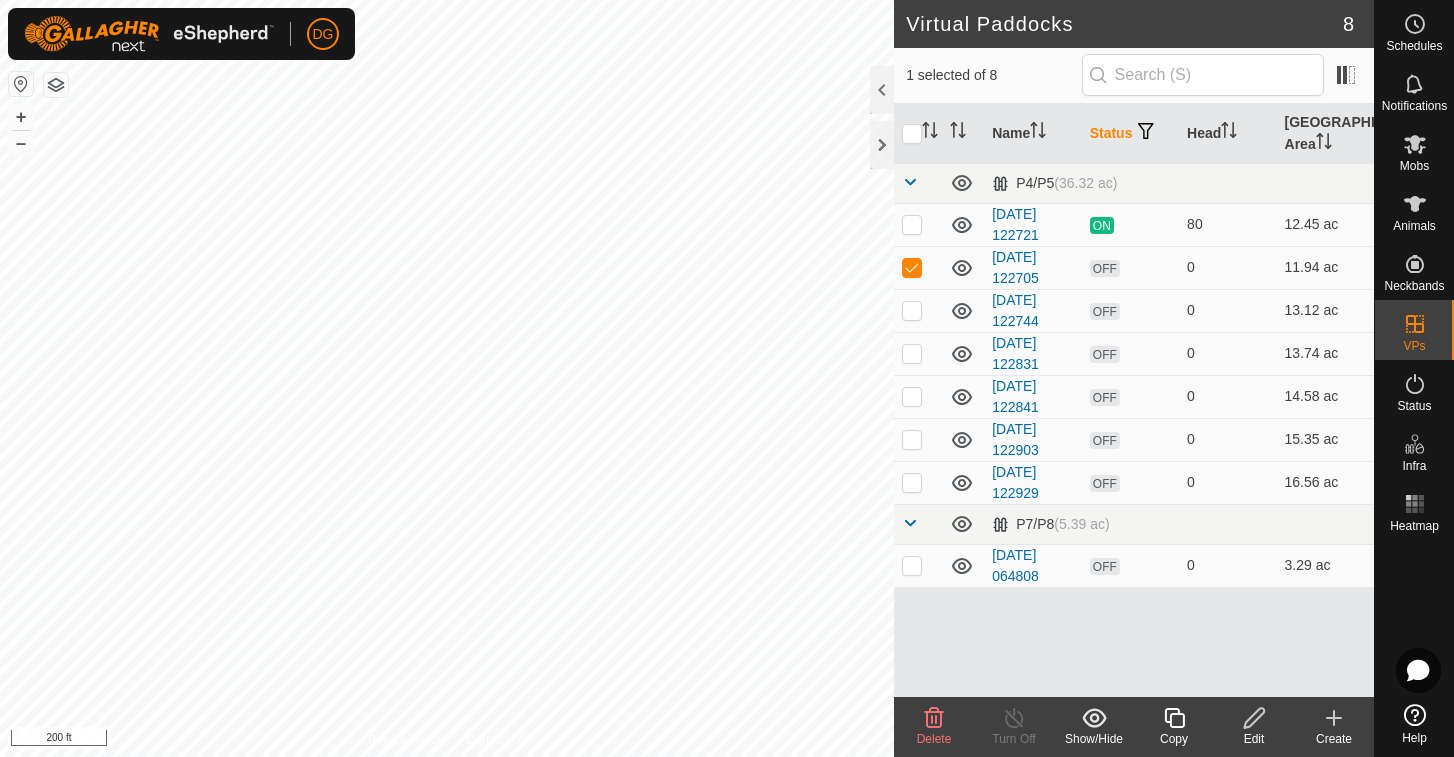 click 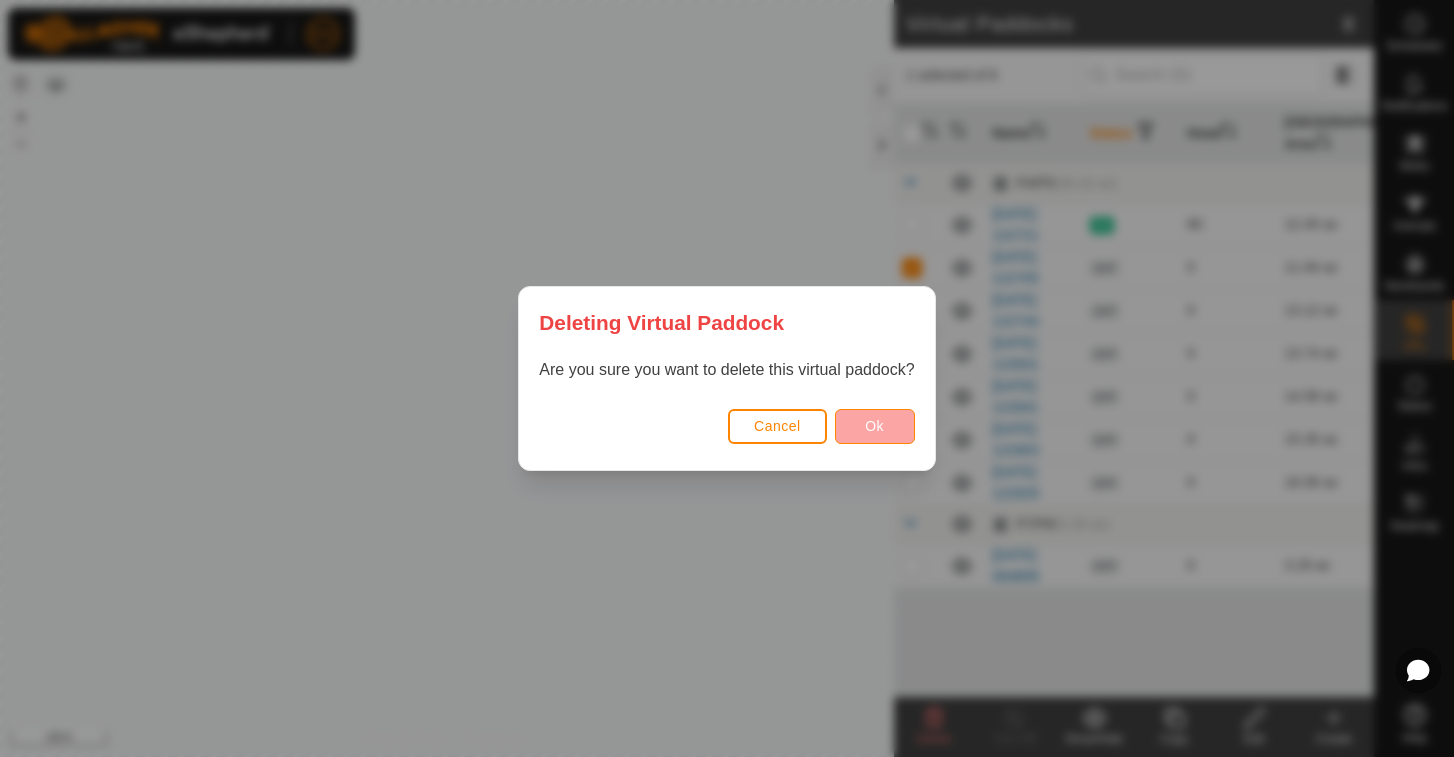 click on "Ok" at bounding box center [874, 426] 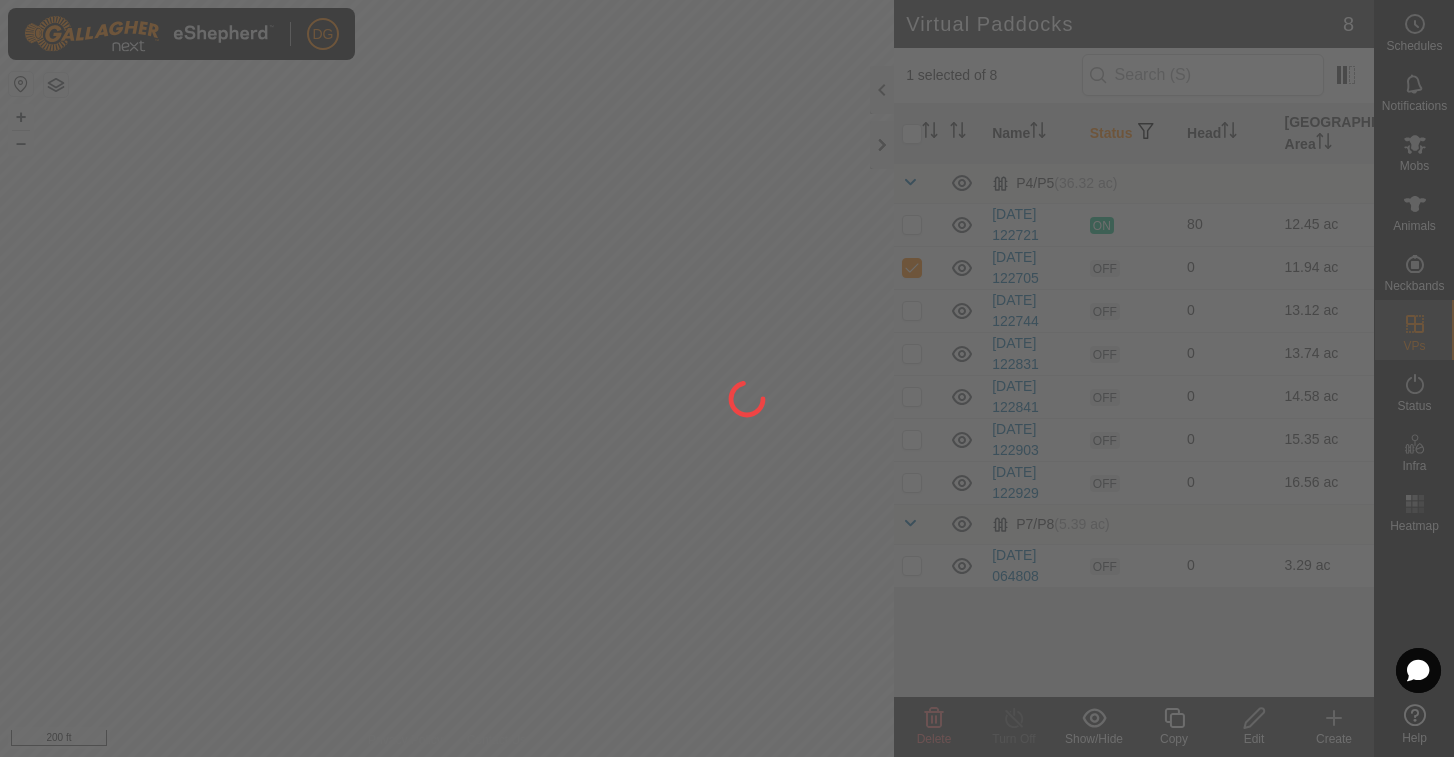 checkbox on "false" 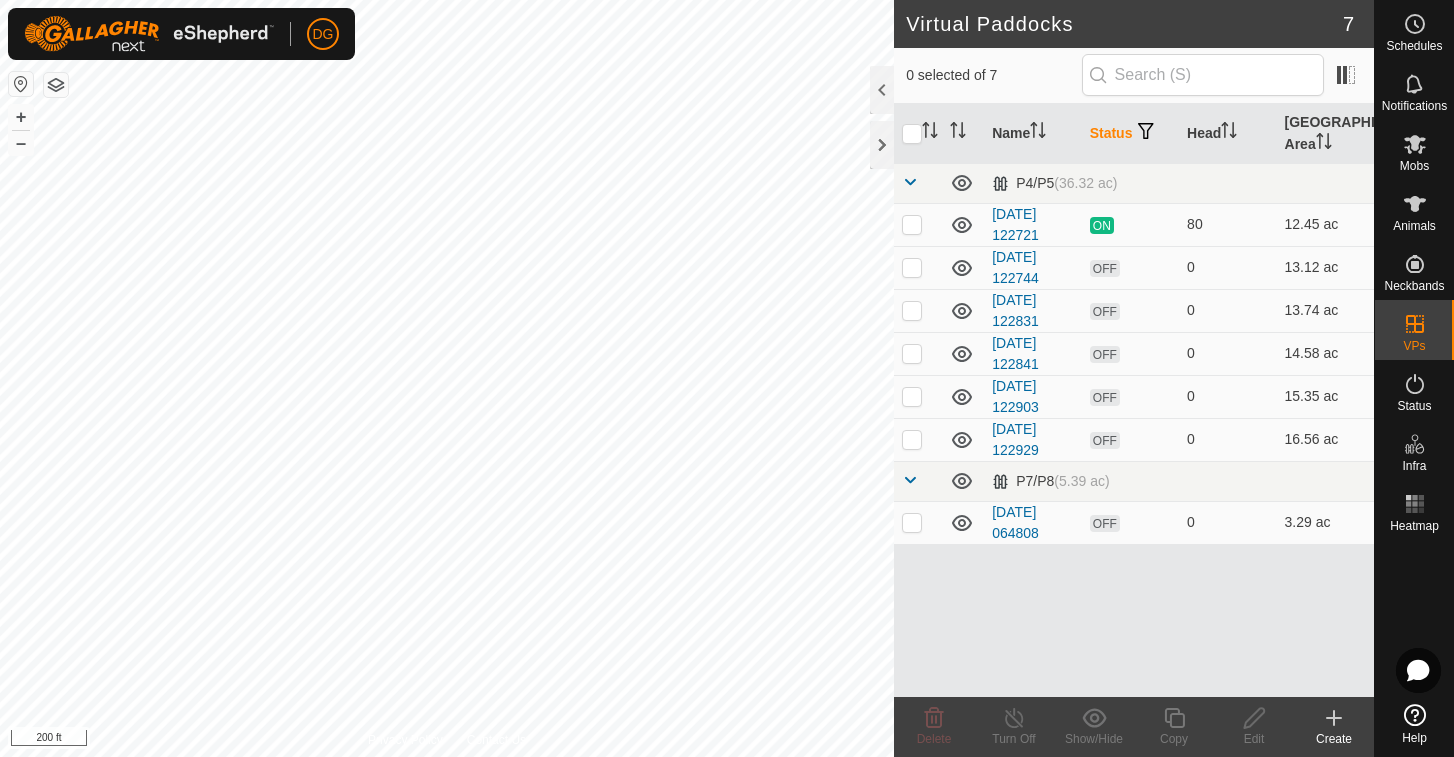 click 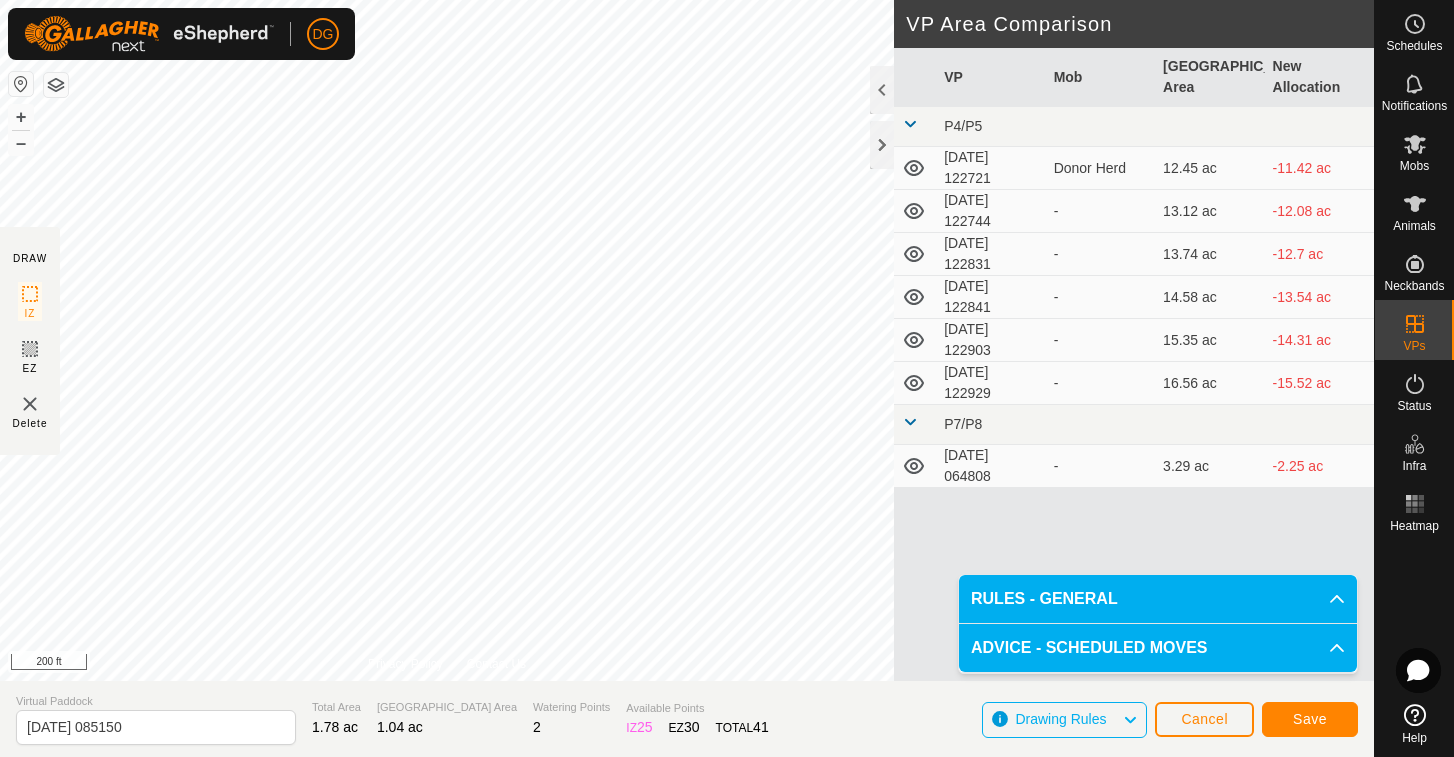 click on "Save" 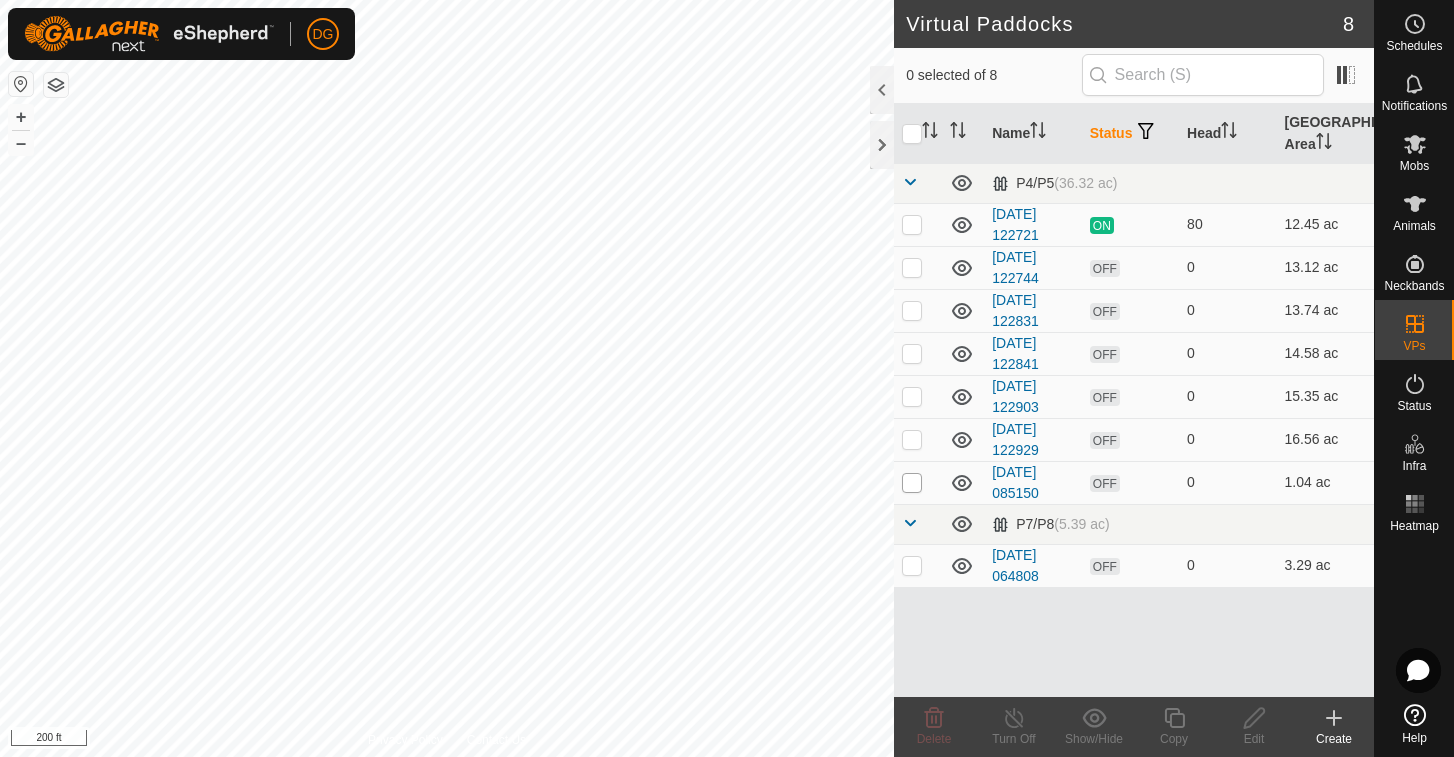 click at bounding box center (912, 483) 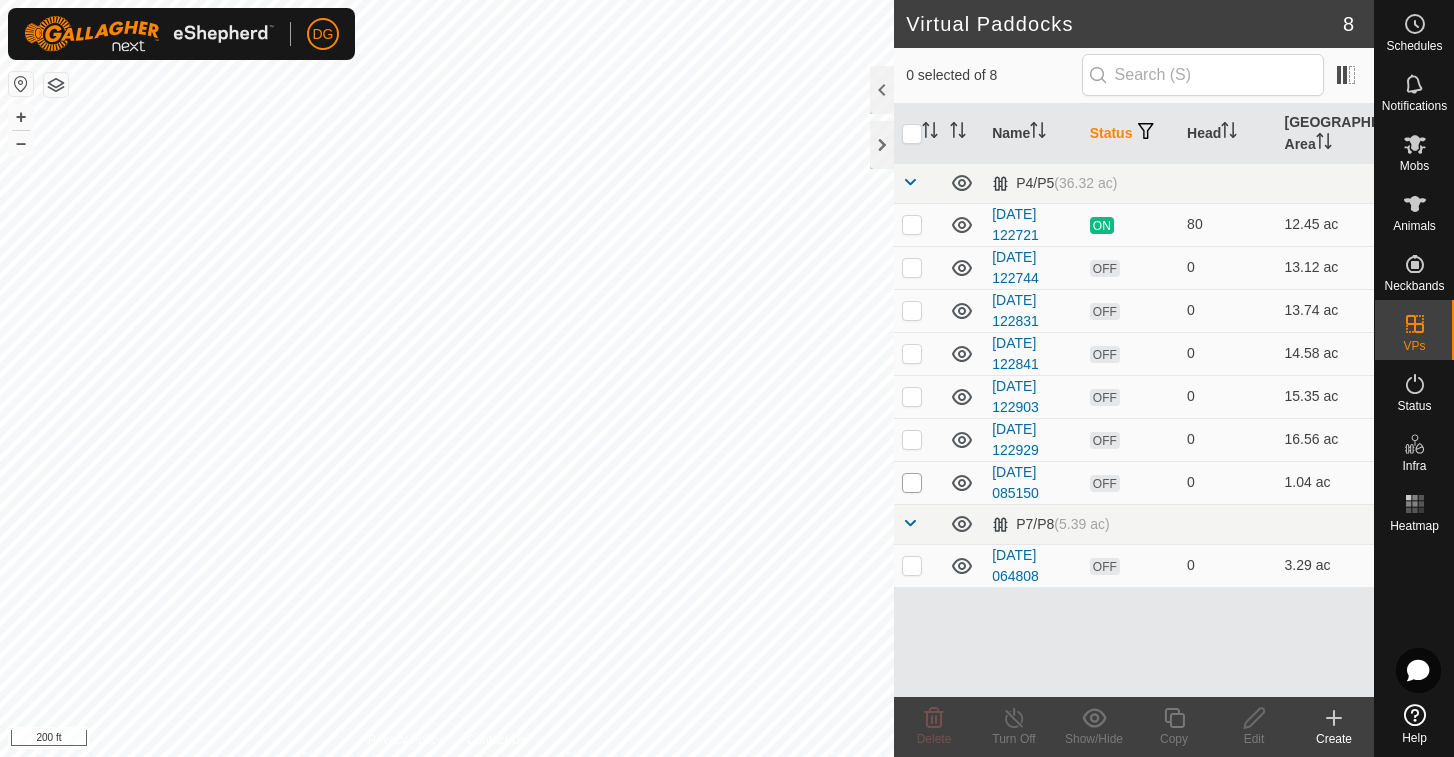 checkbox on "true" 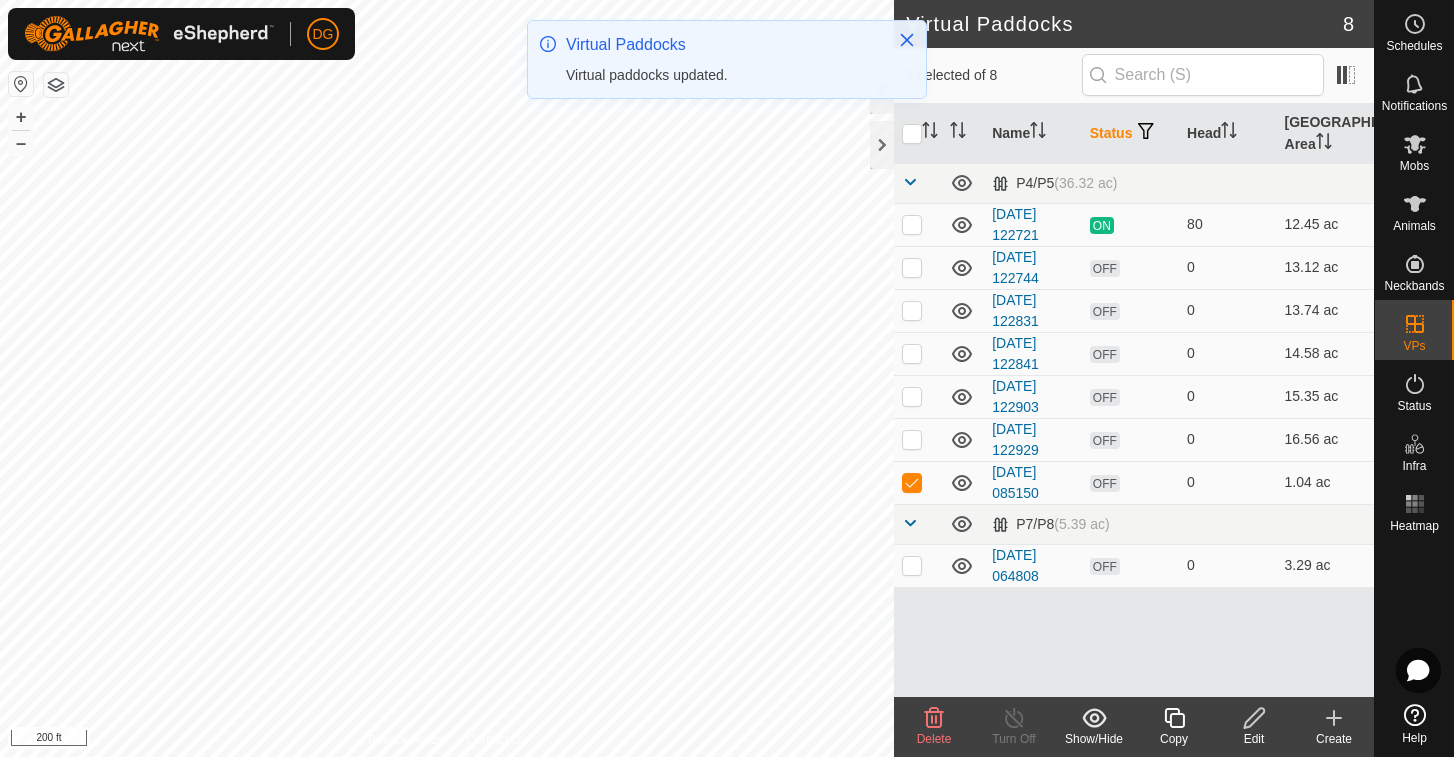 click at bounding box center [912, 483] 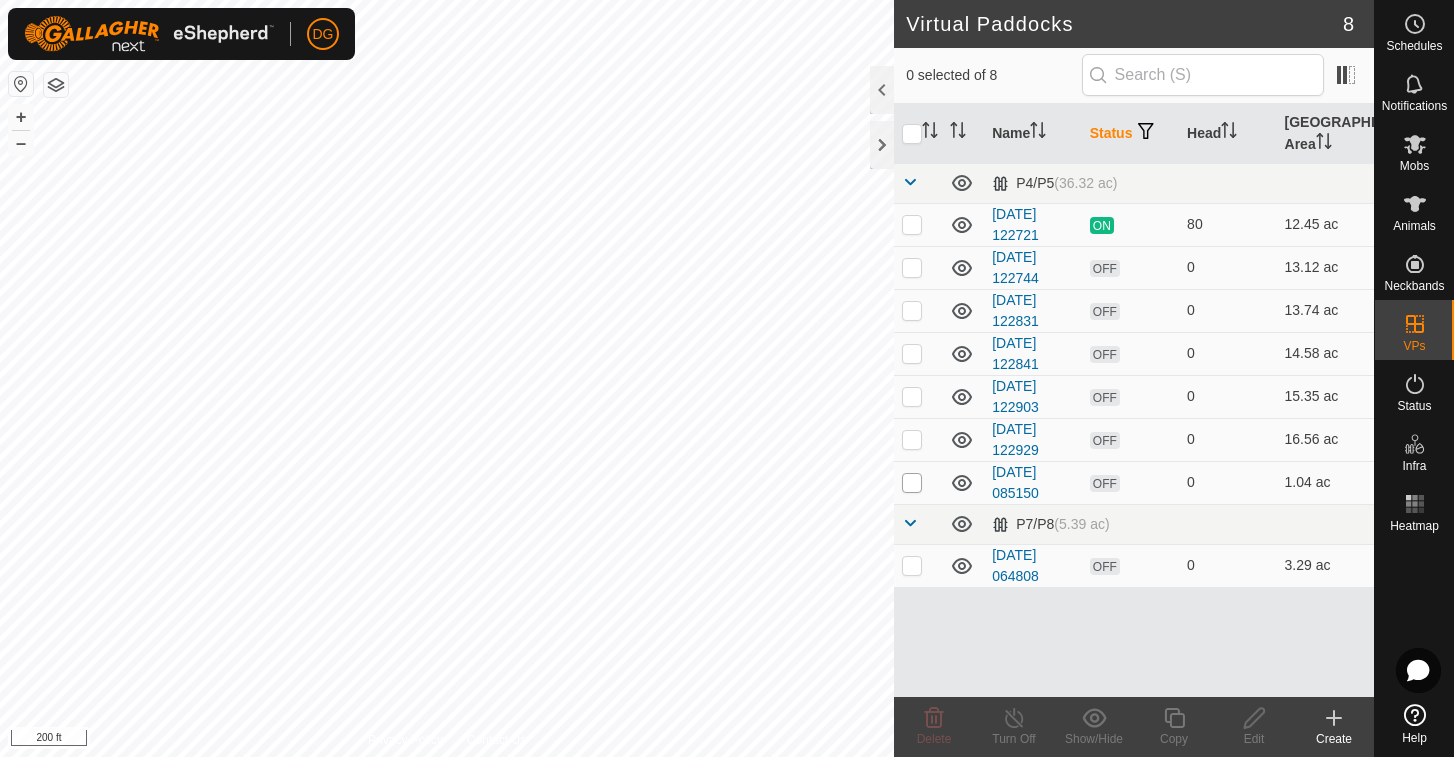 click at bounding box center [912, 483] 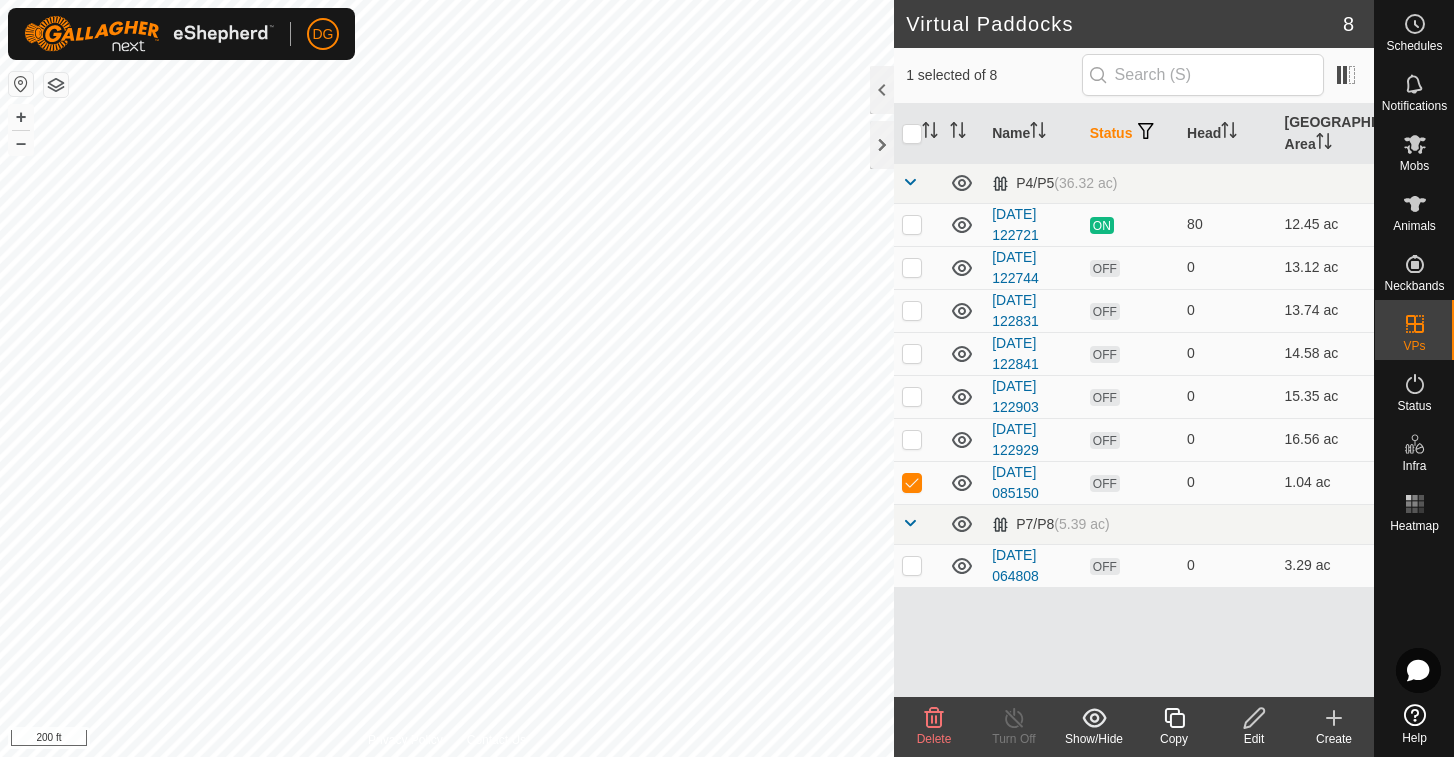 click 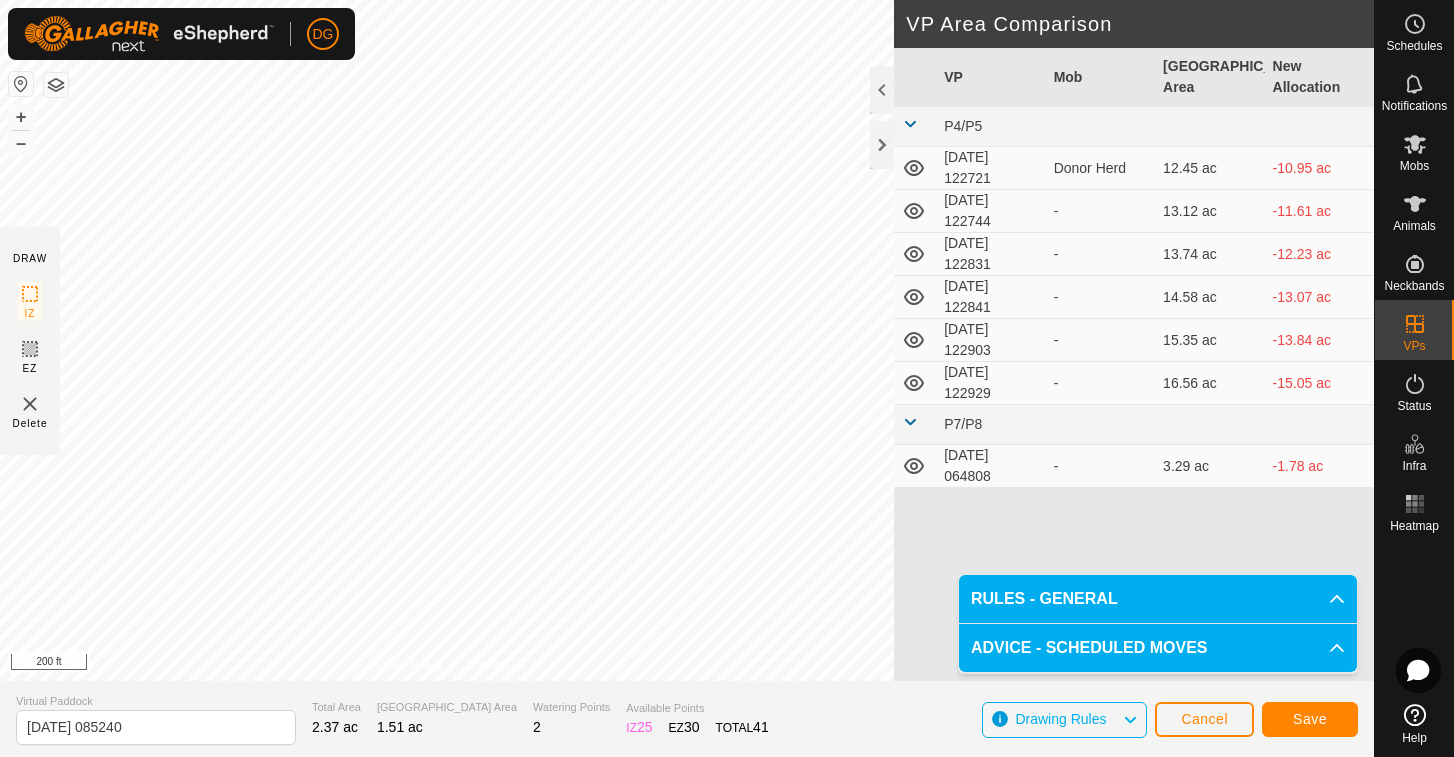 click on "Save" 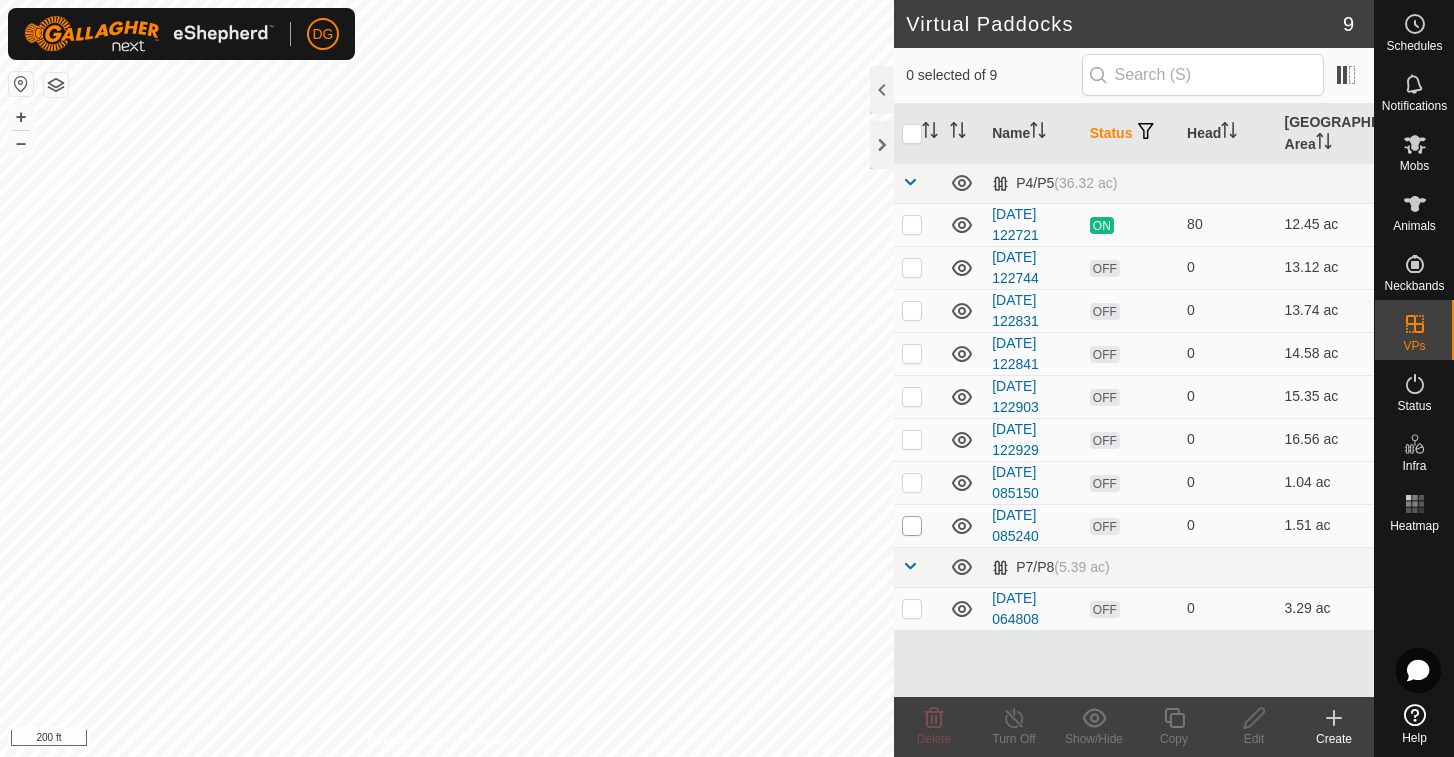 click at bounding box center (912, 526) 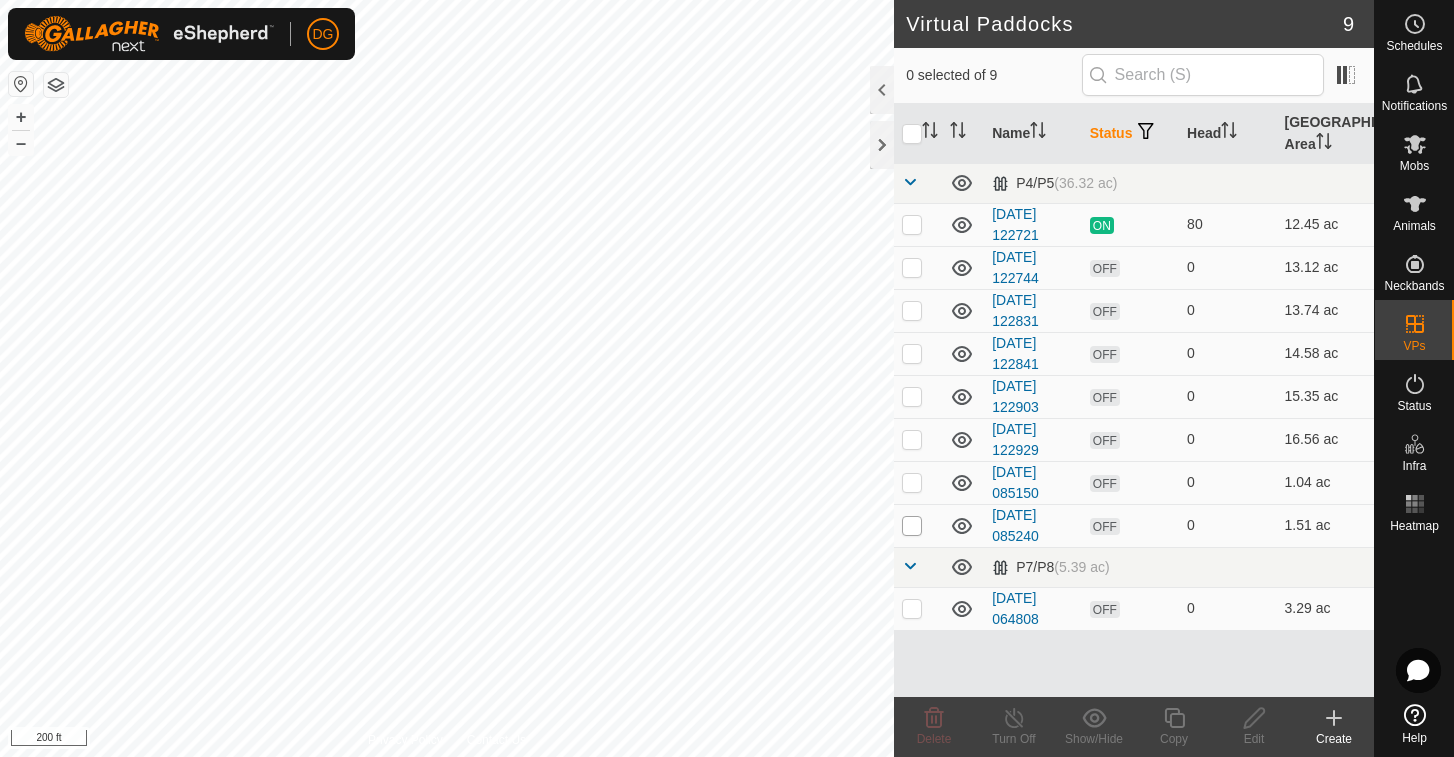 checkbox on "true" 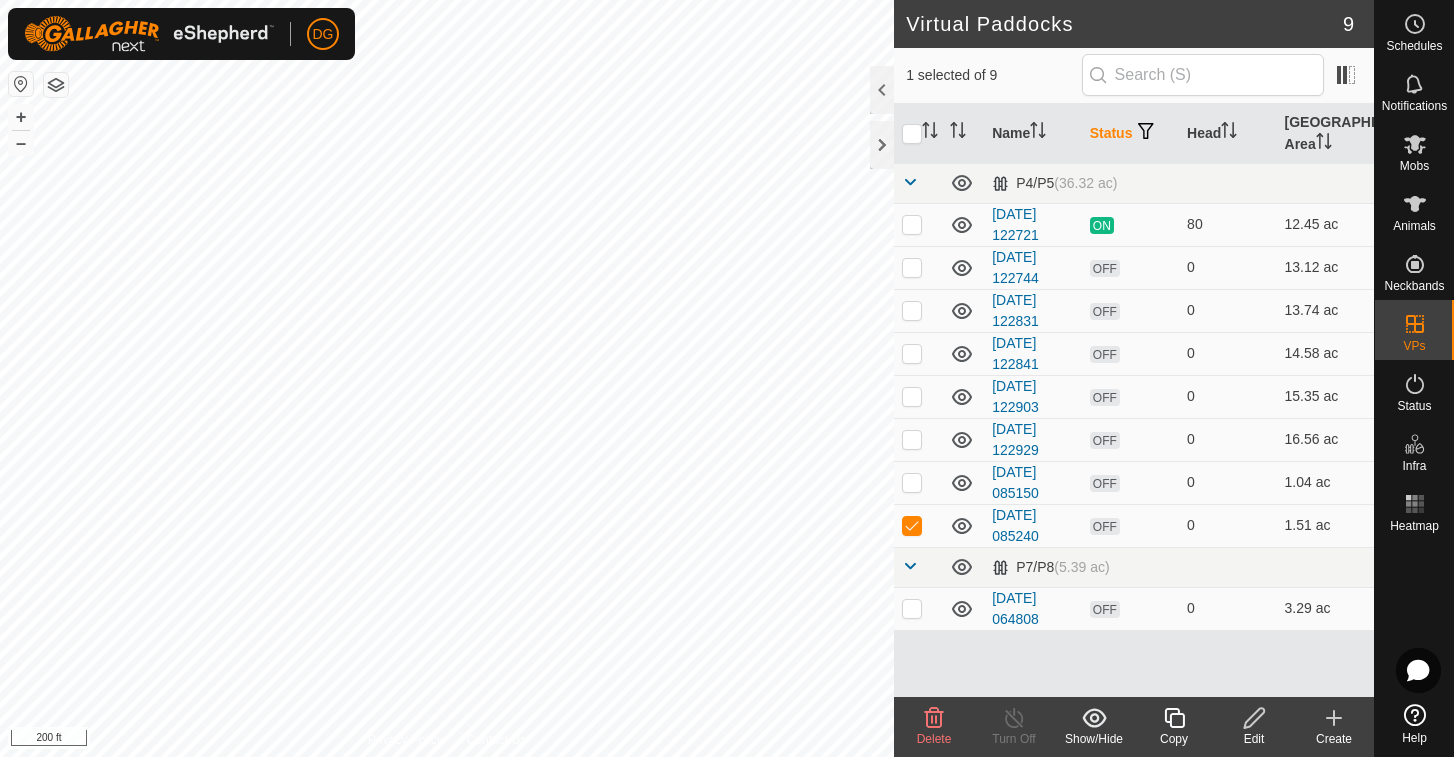 click 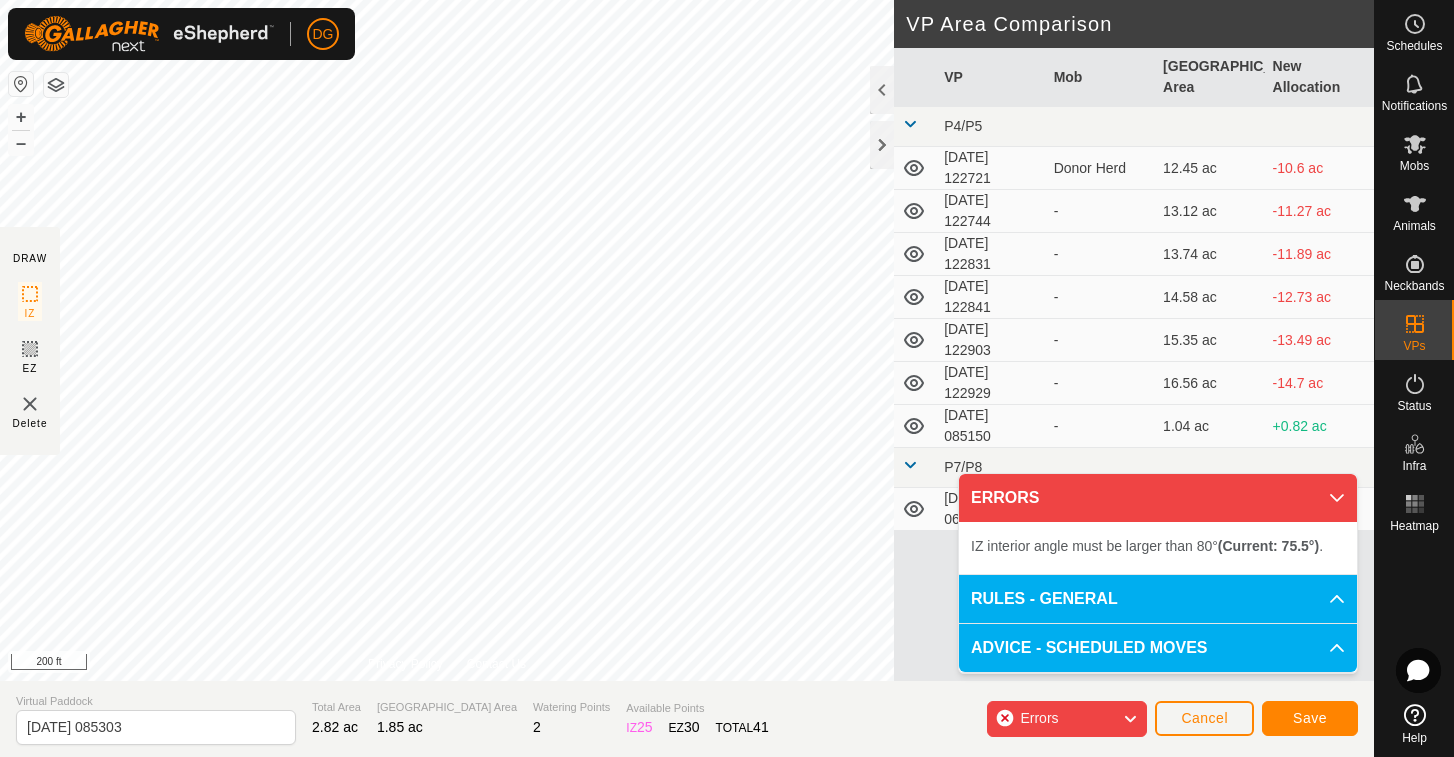 click on "Save" 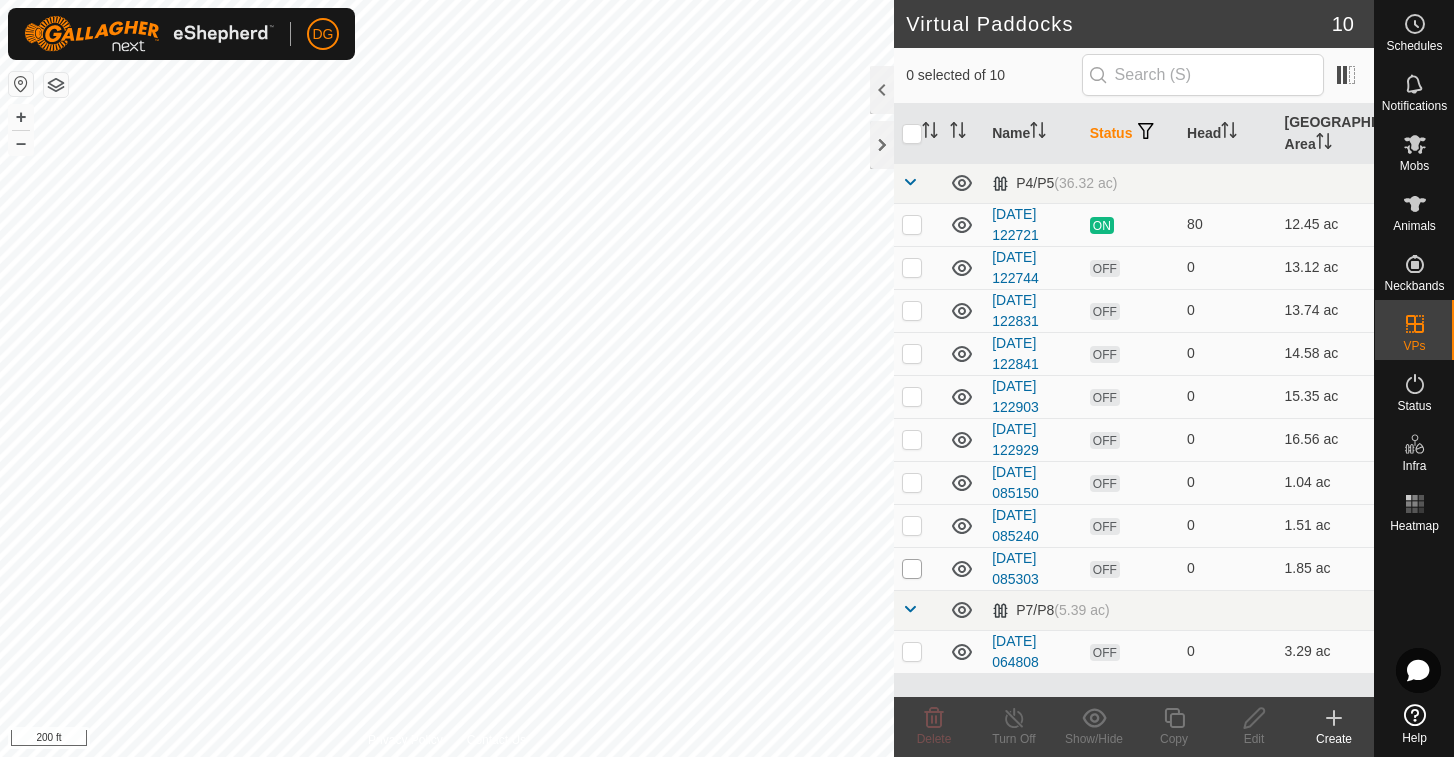 click at bounding box center [912, 569] 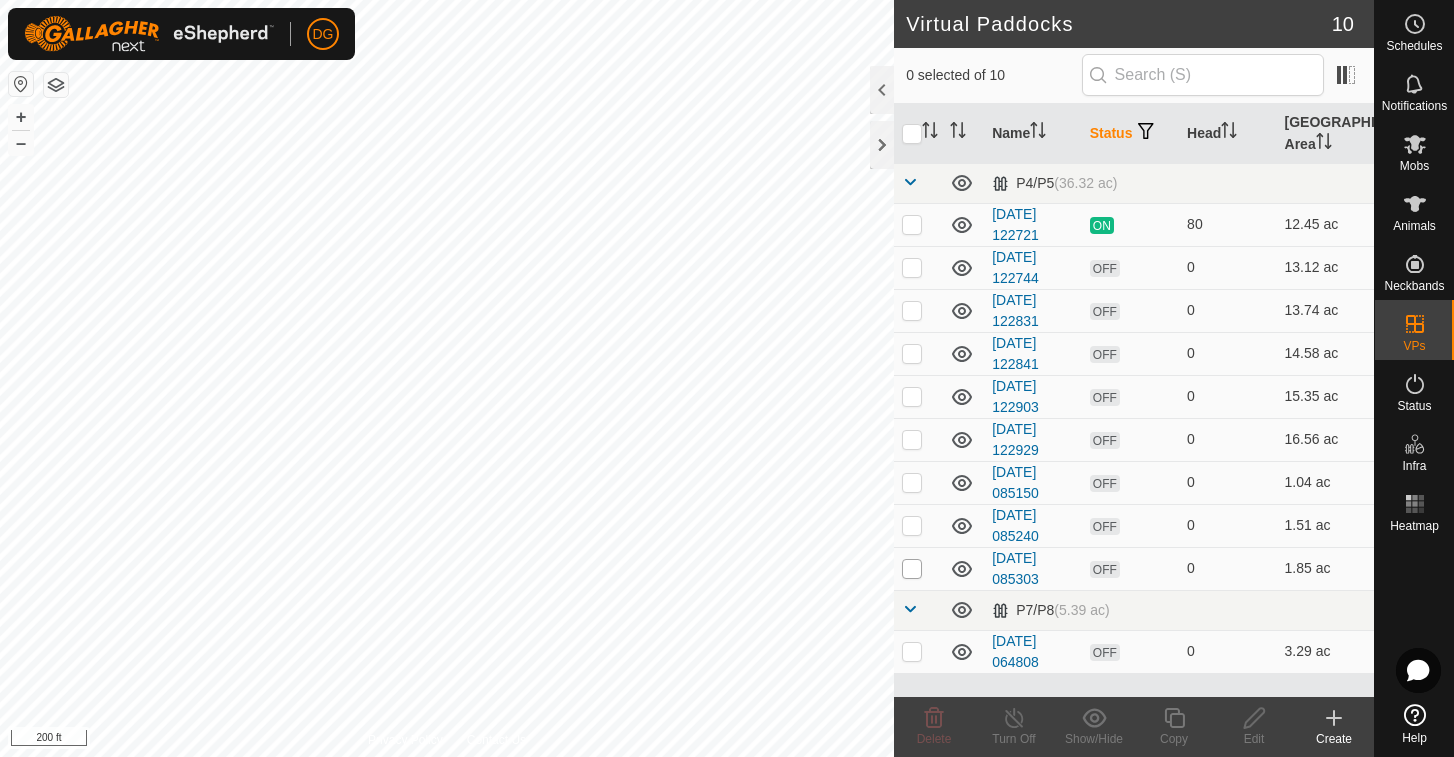 checkbox on "true" 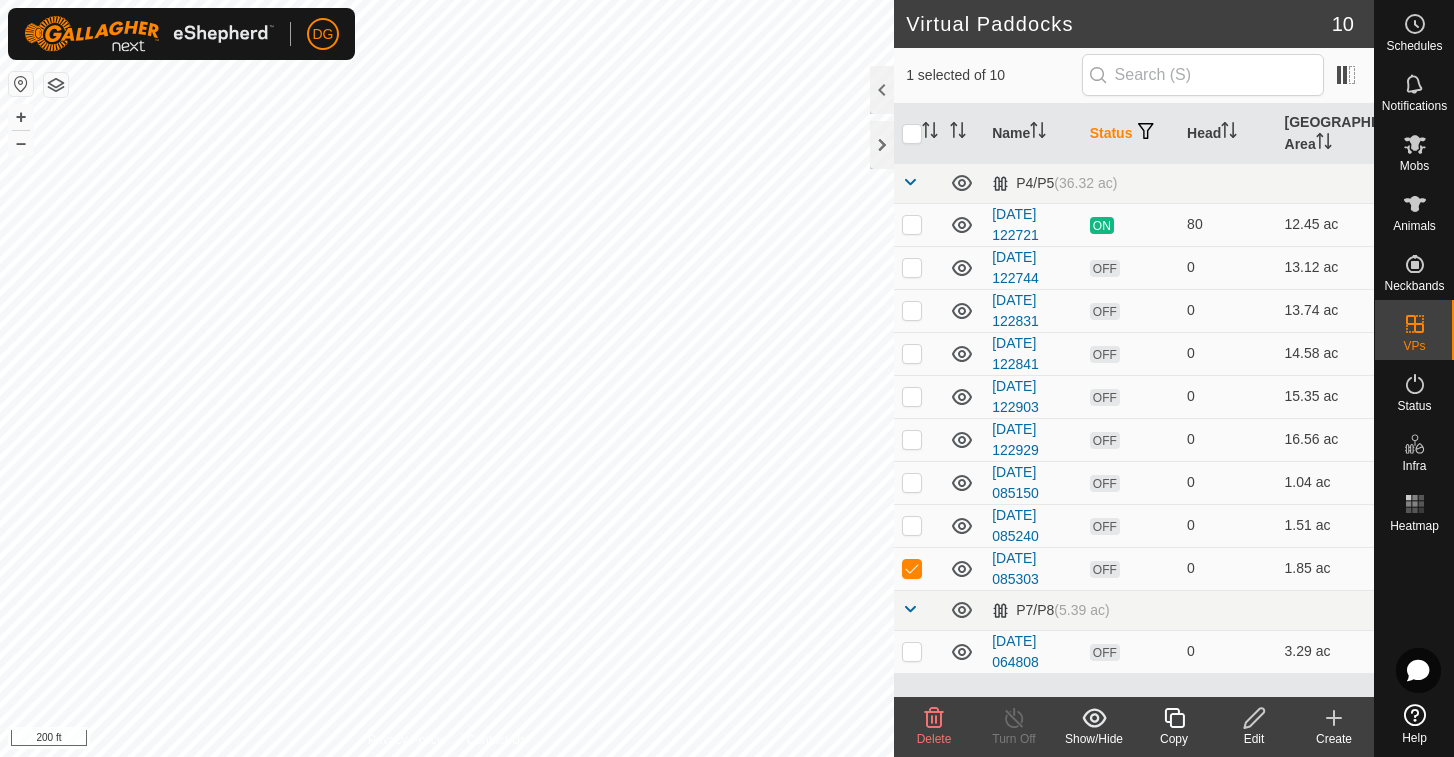 click 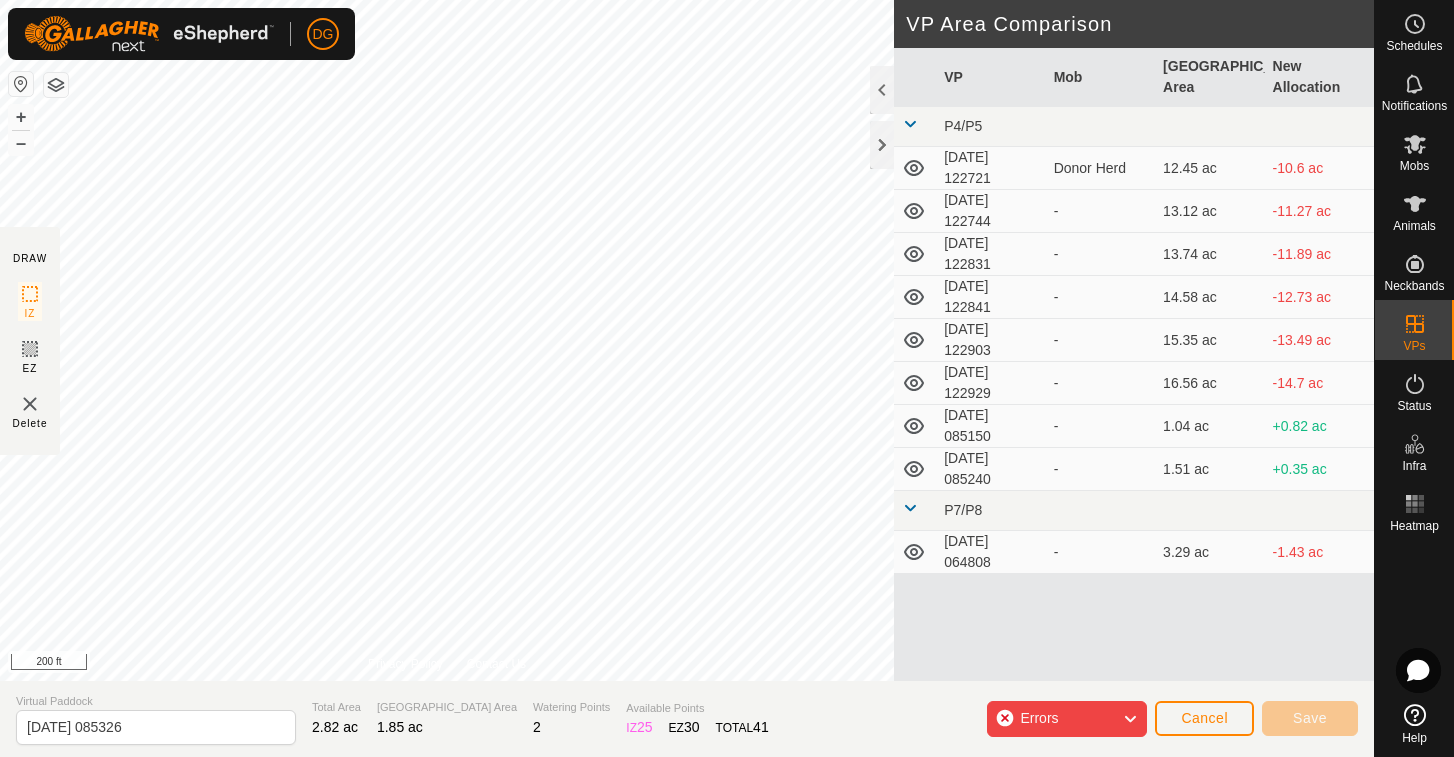 click on "Cancel" 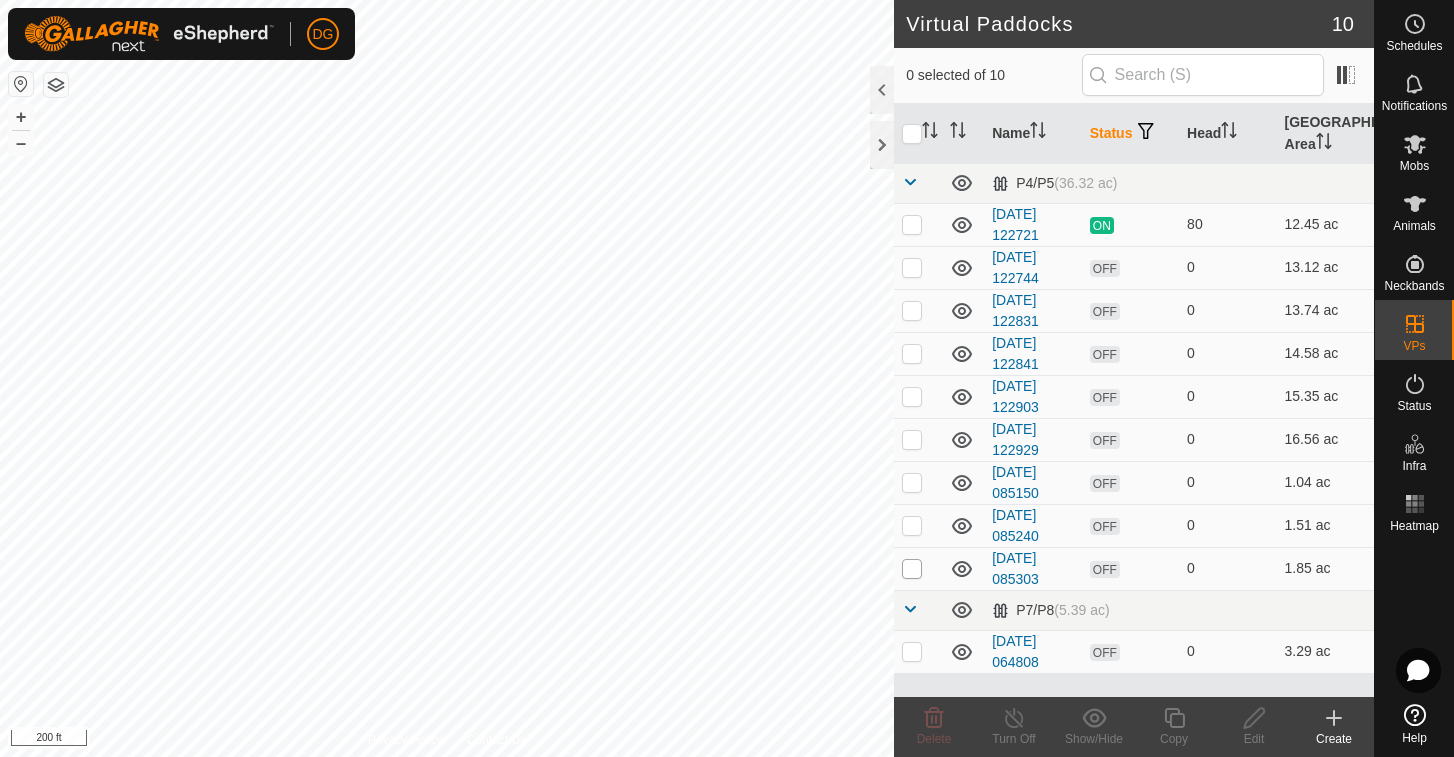click at bounding box center [912, 569] 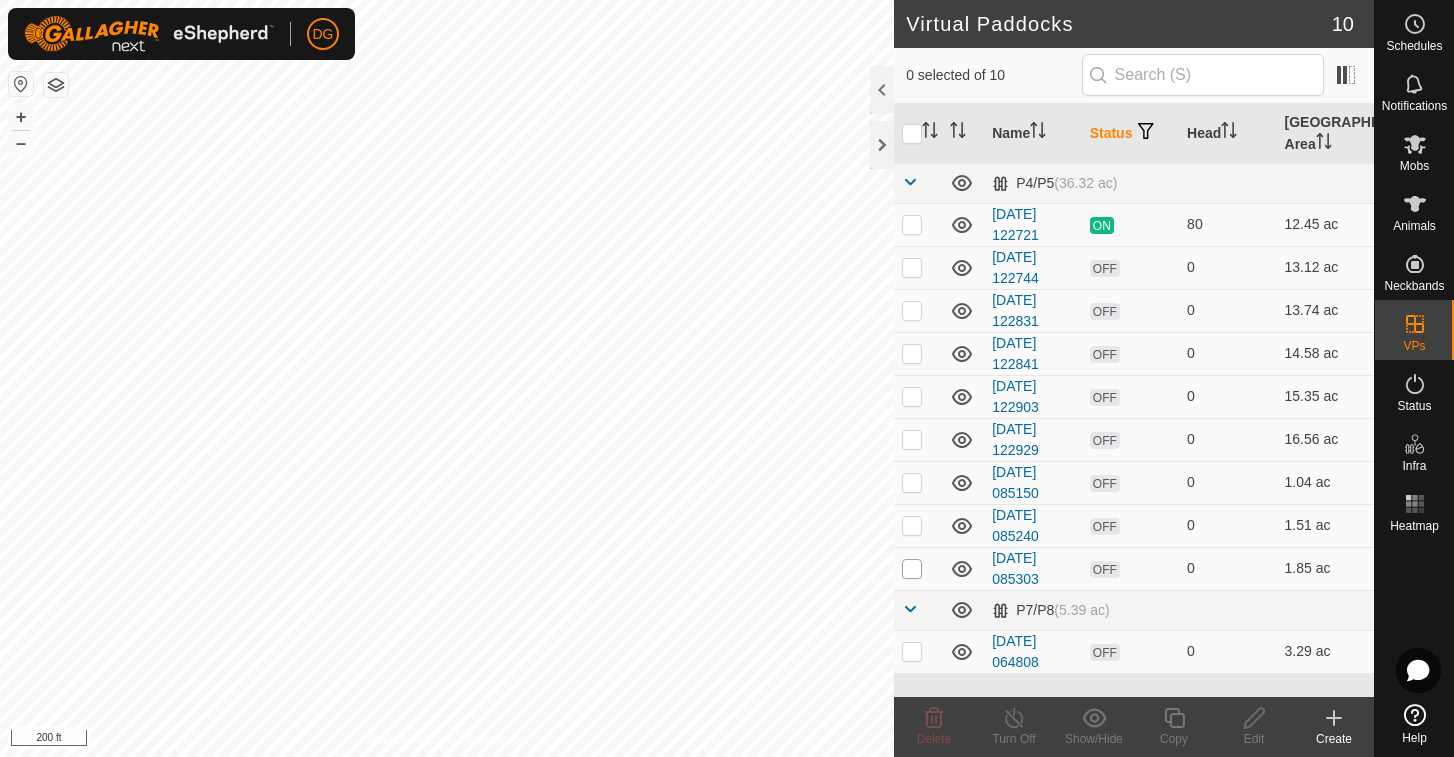 checkbox on "true" 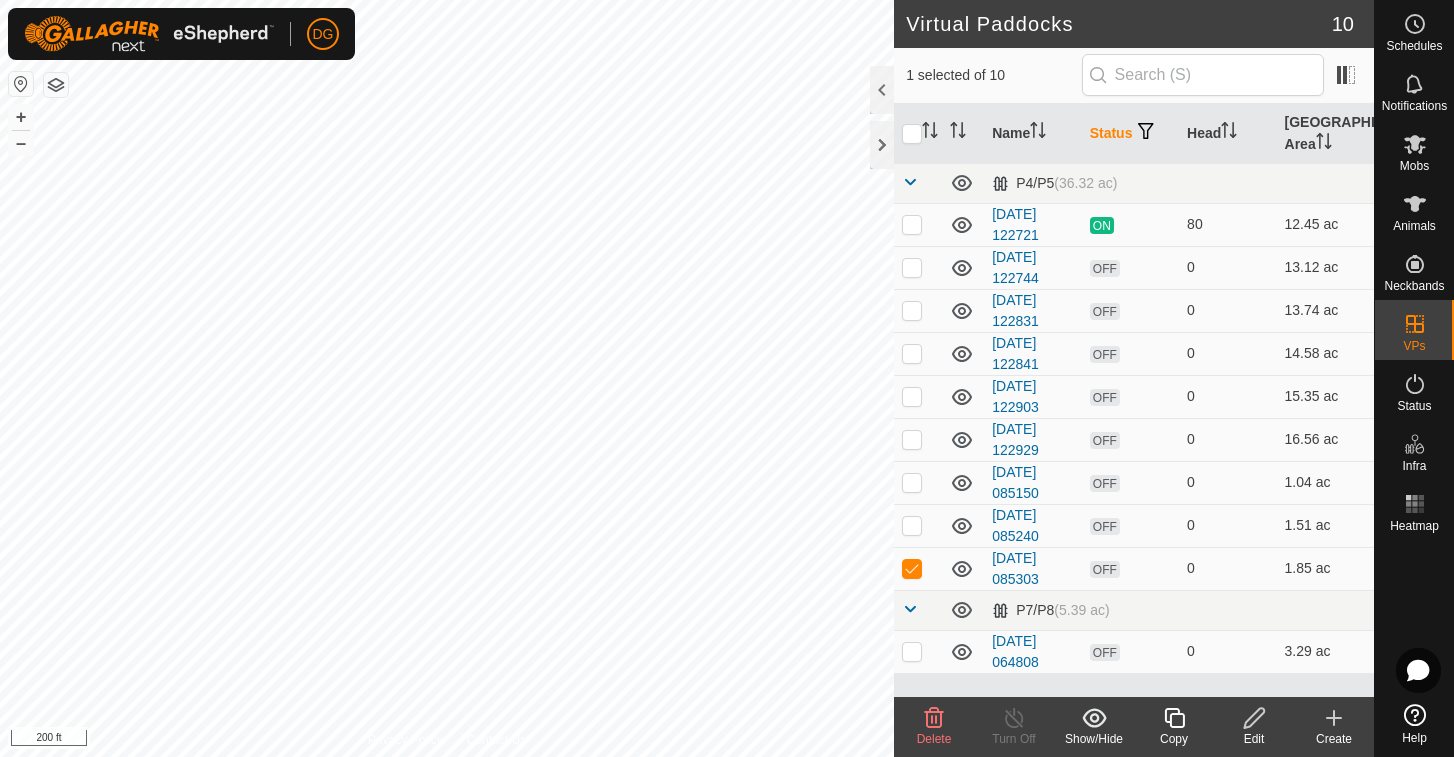 click 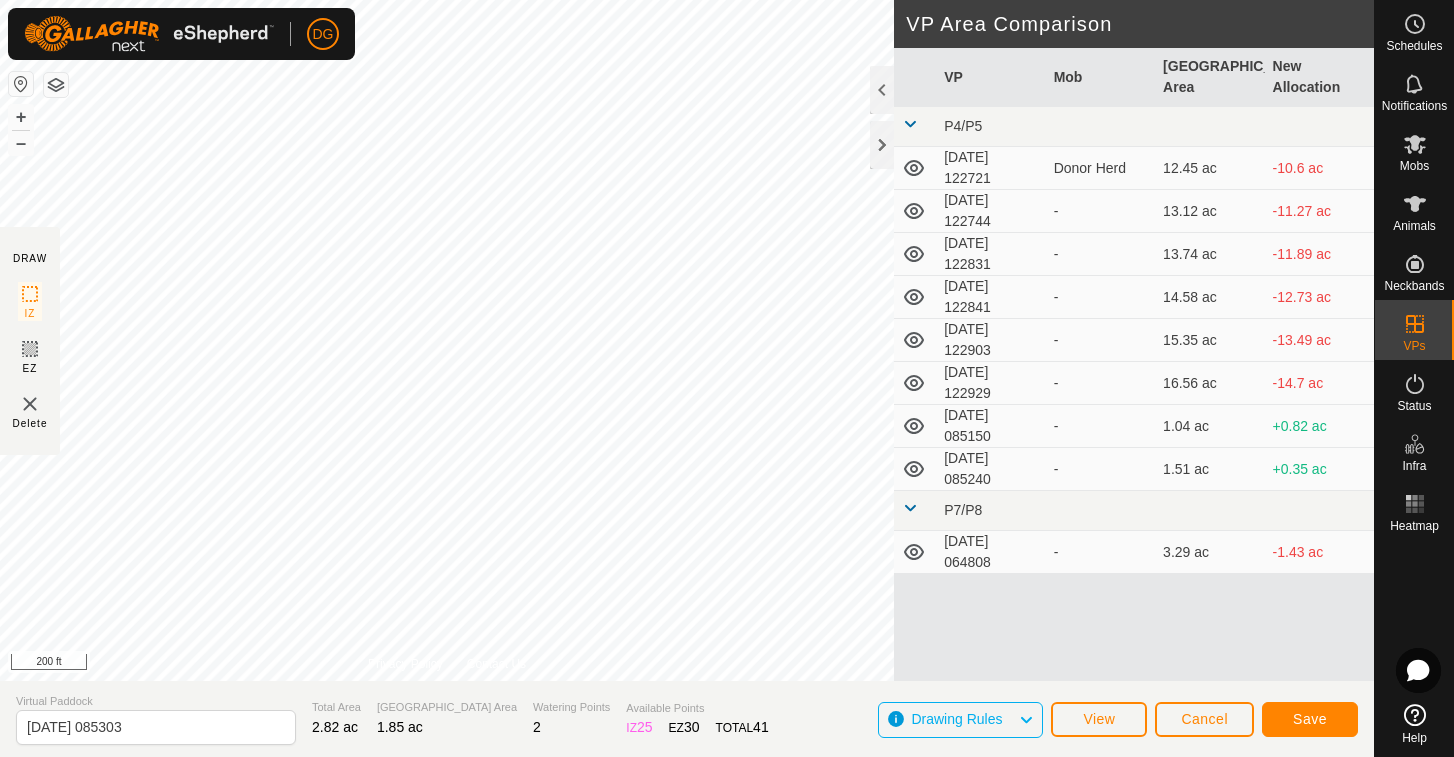 click on "Save" 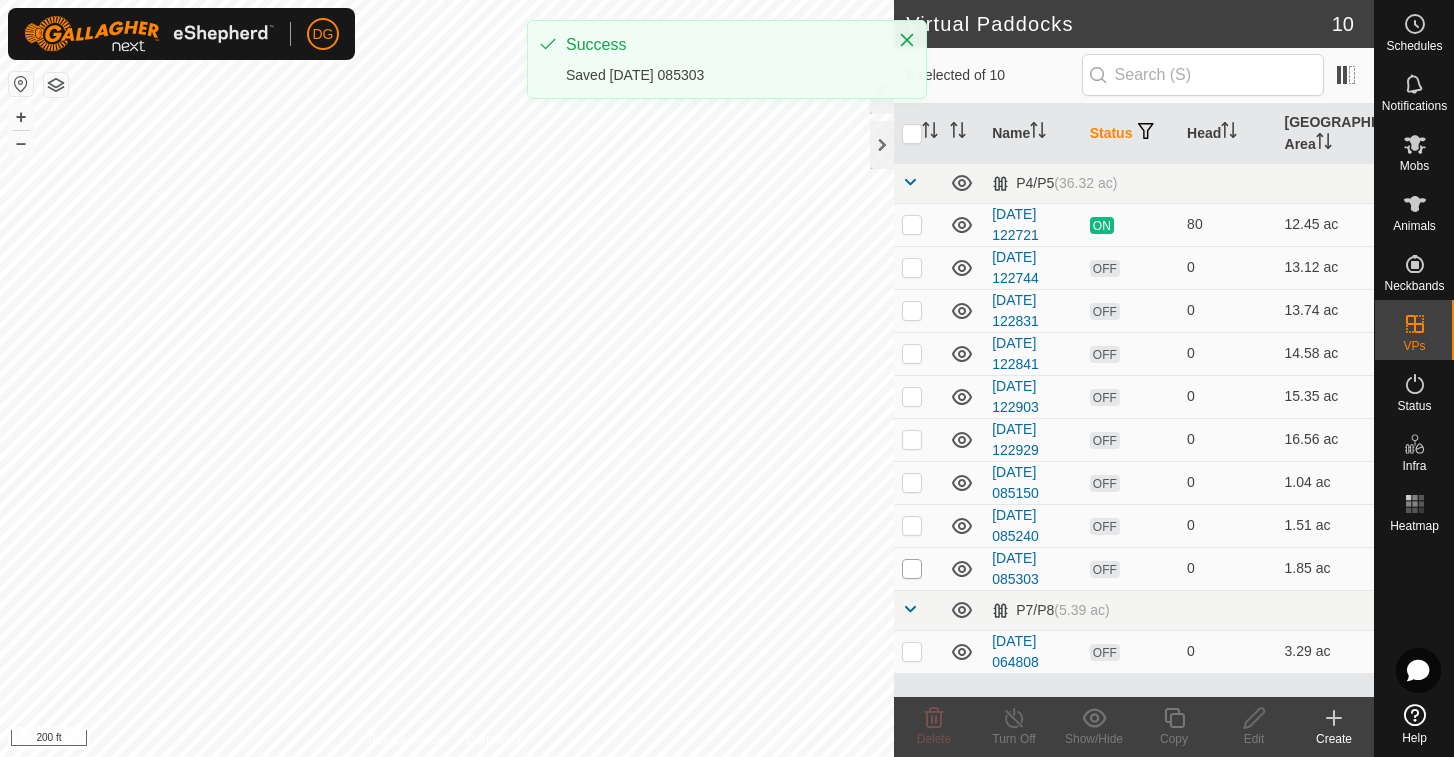 click at bounding box center (912, 569) 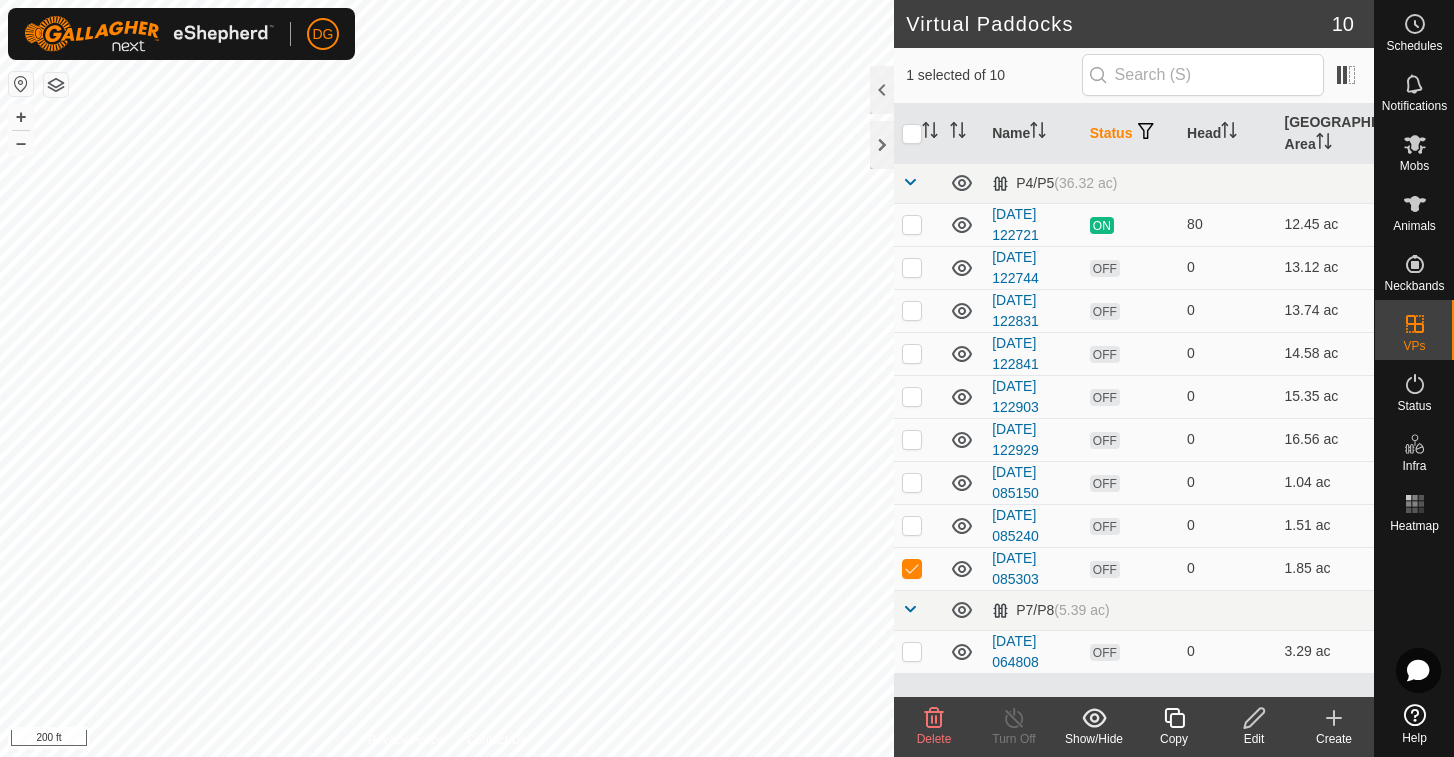click 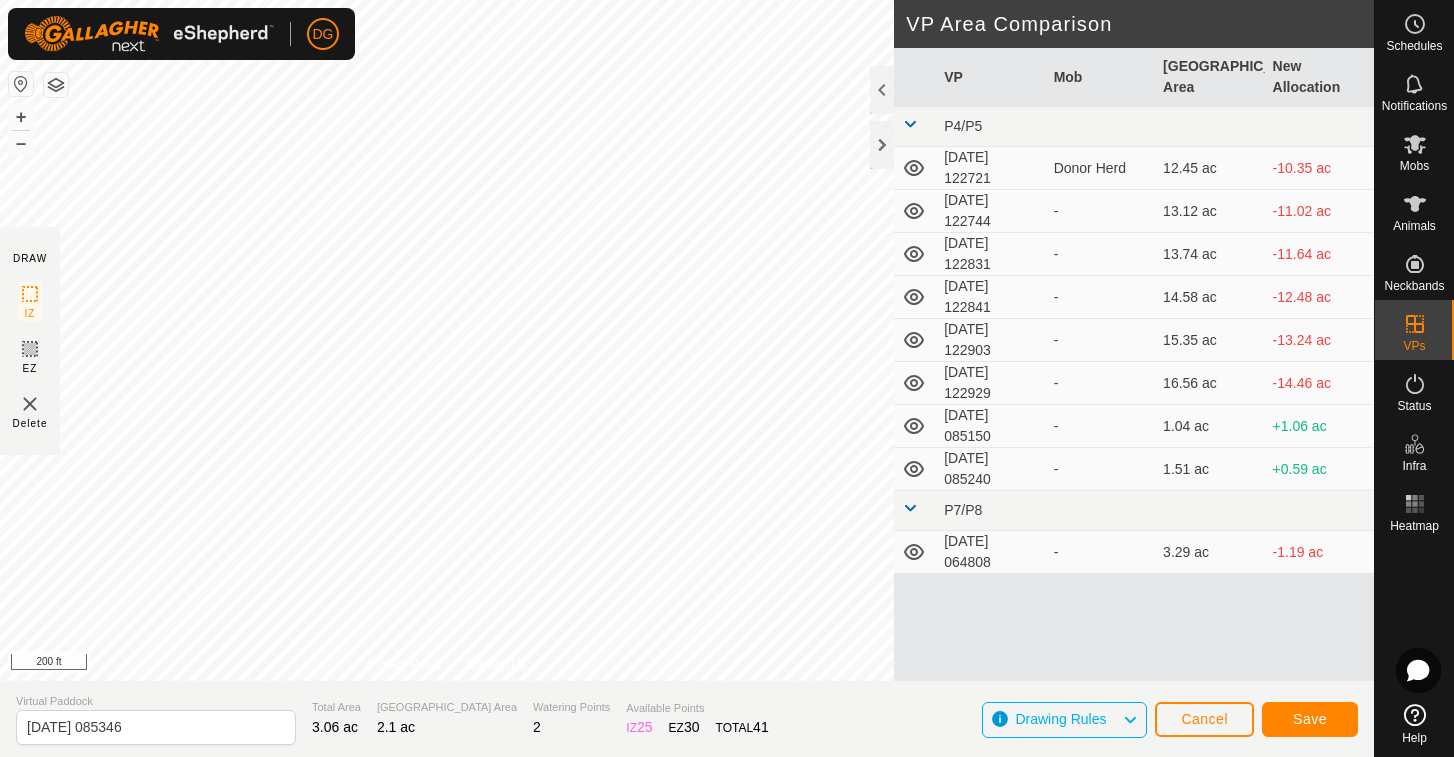 type on "[DATE] 085352" 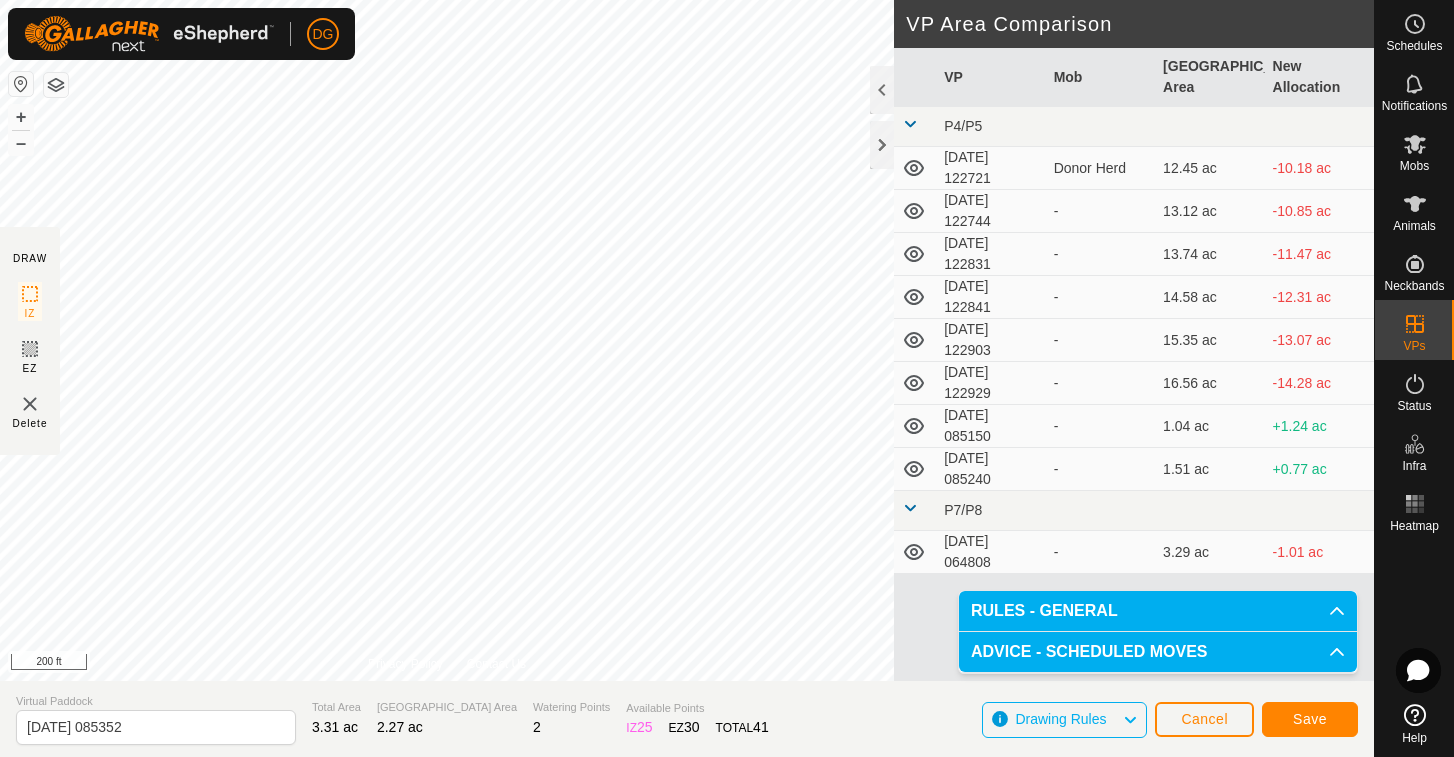 click on "Save" 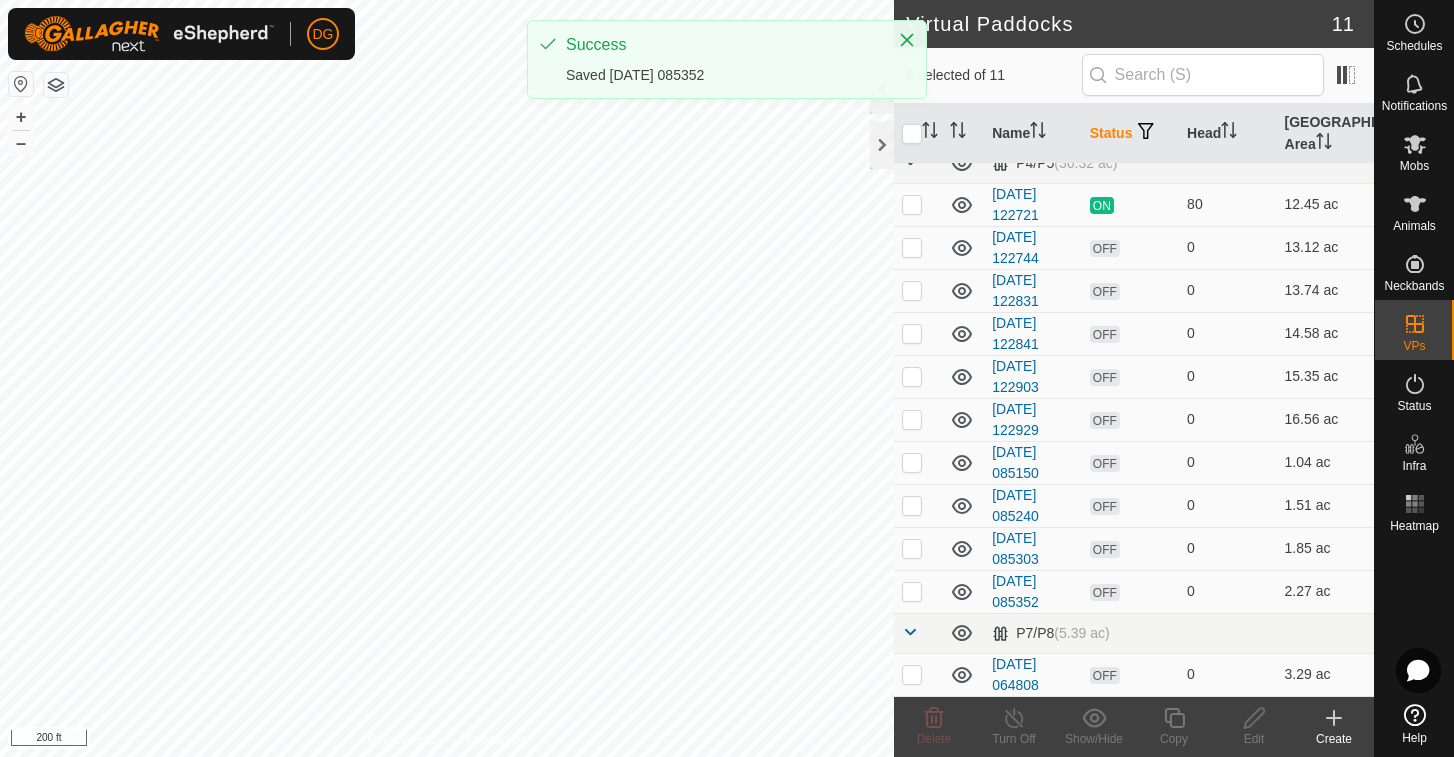 scroll, scrollTop: 20, scrollLeft: 0, axis: vertical 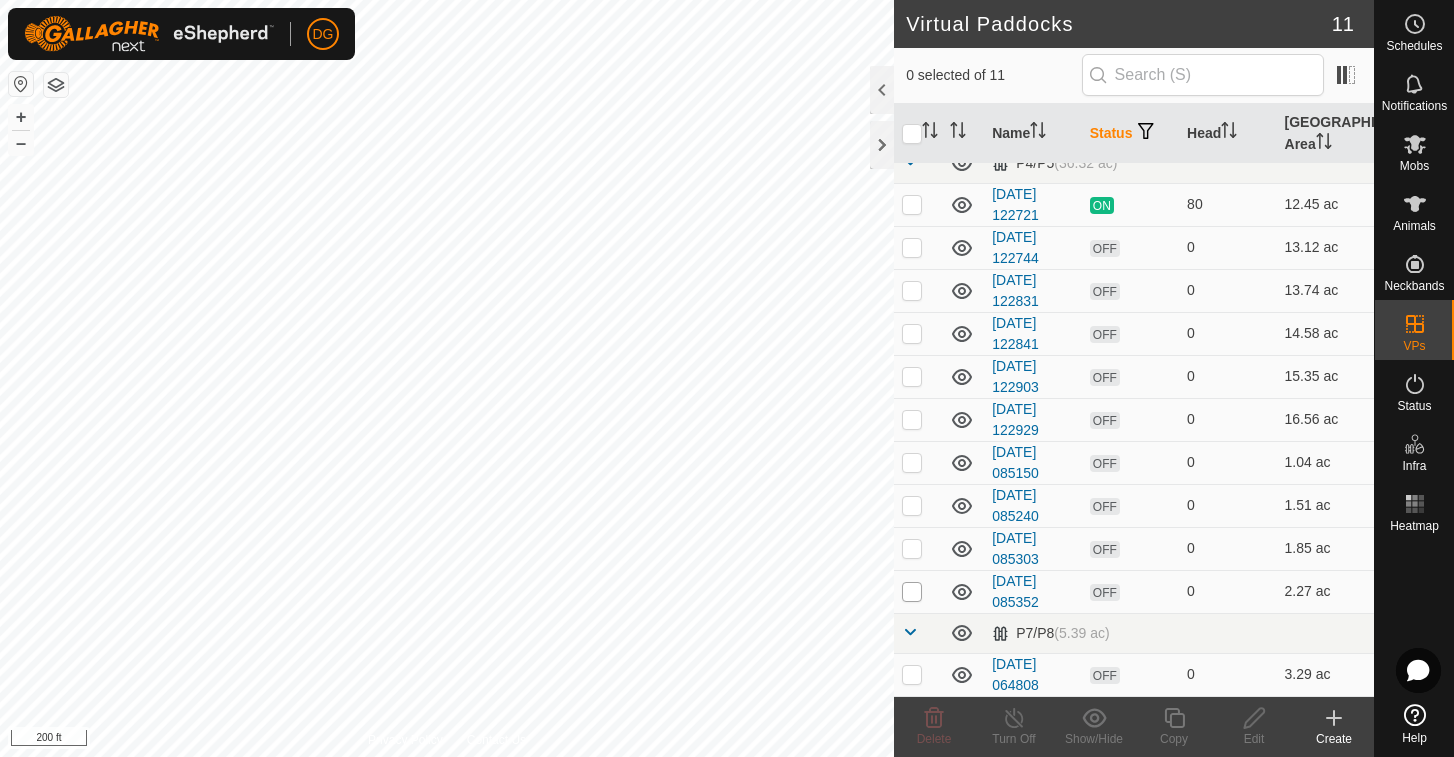 click at bounding box center (912, 592) 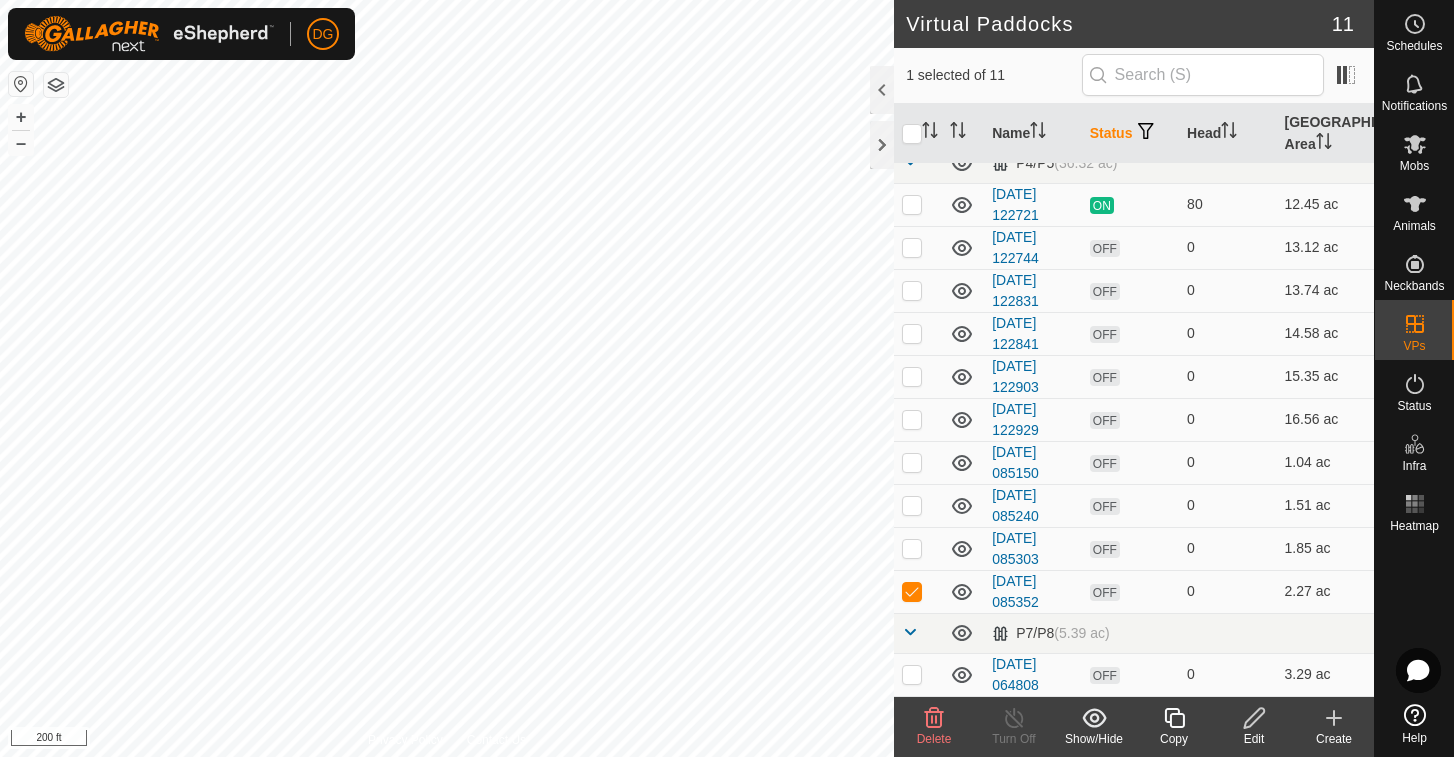 click 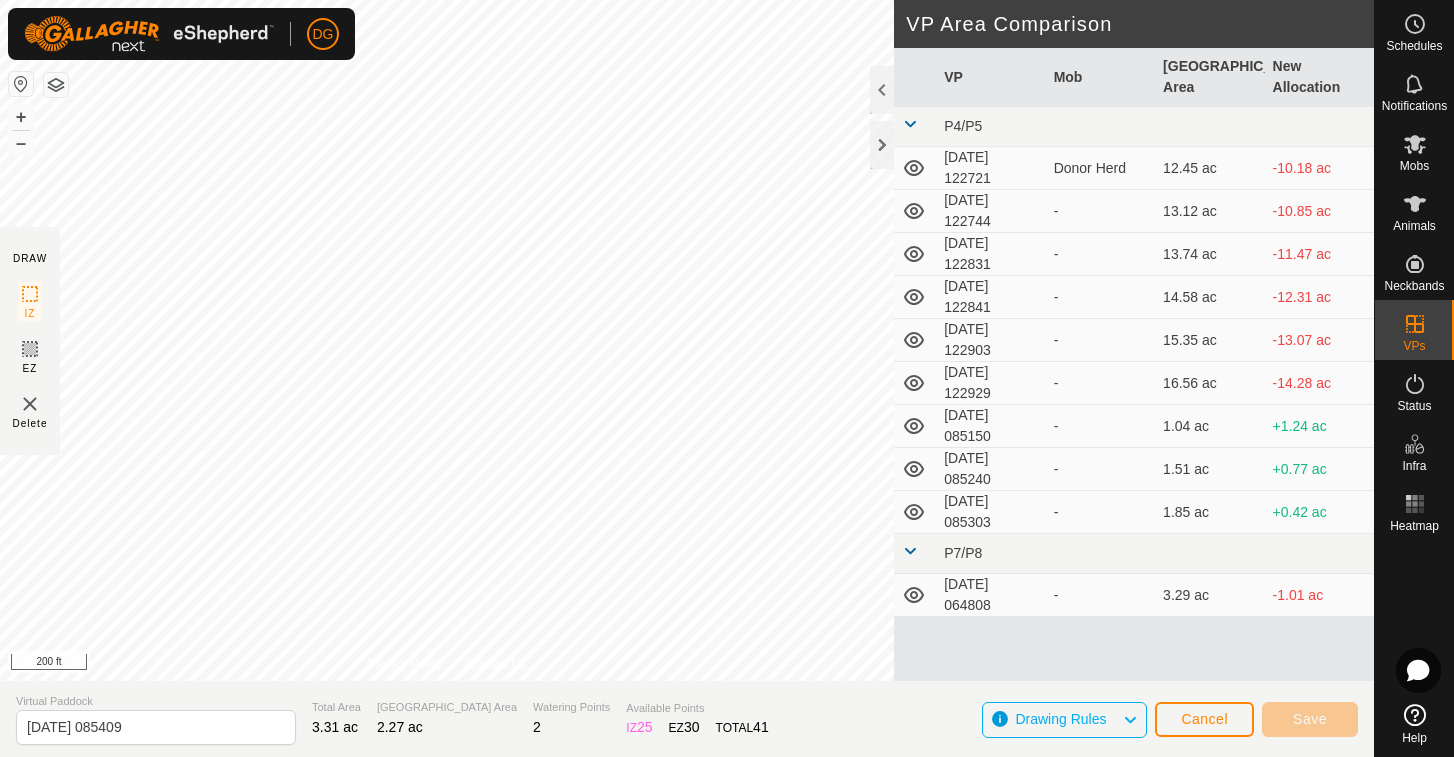 type on "[DATE] 085414" 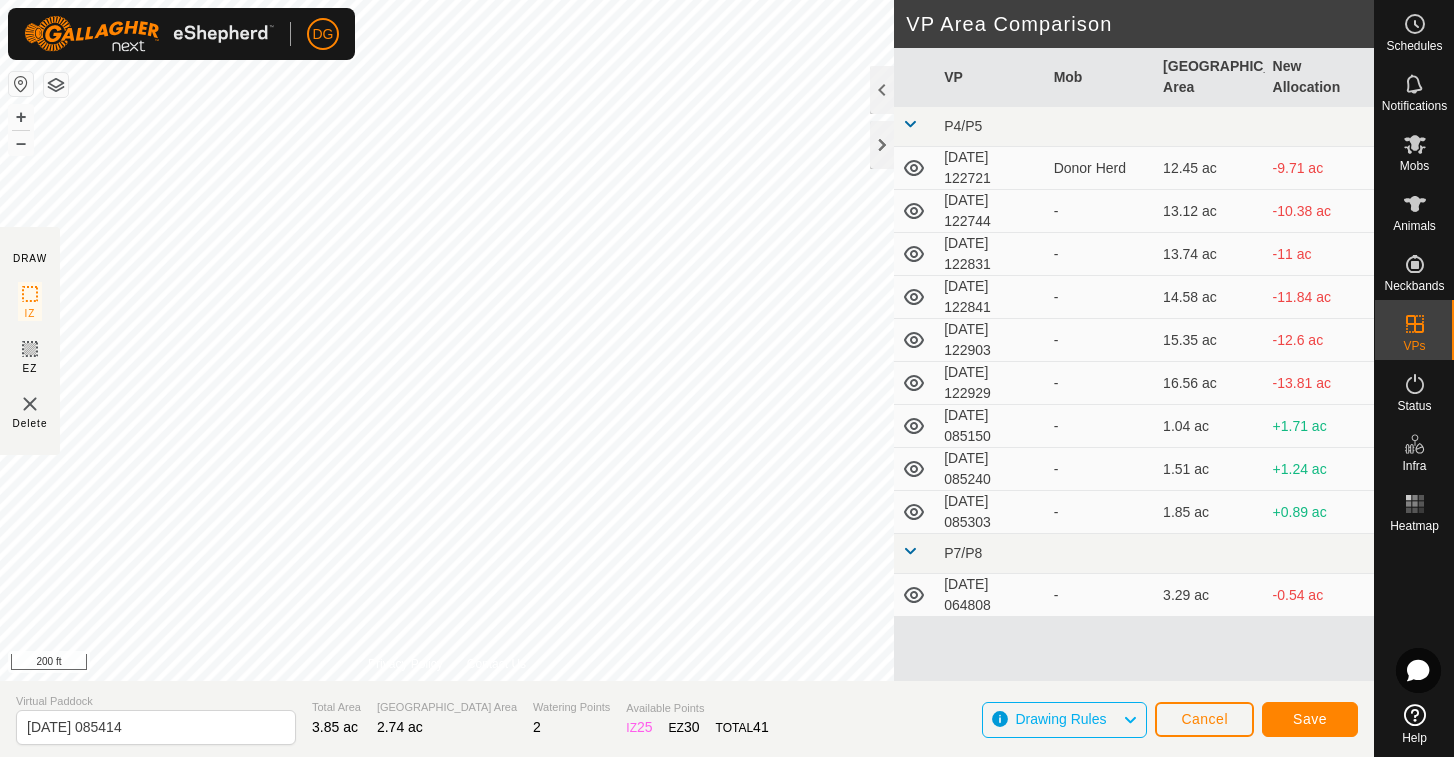 click on "Save" 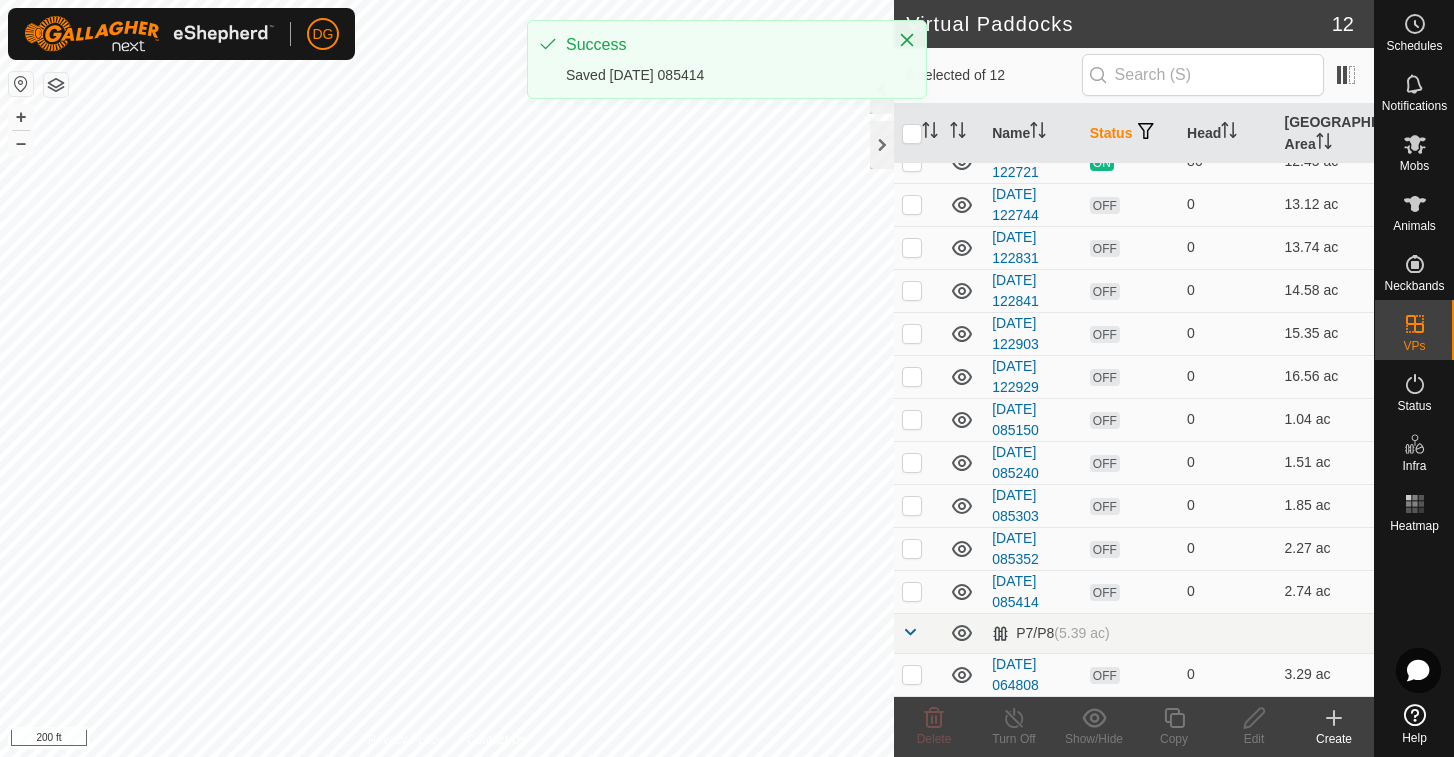 scroll, scrollTop: 63, scrollLeft: 0, axis: vertical 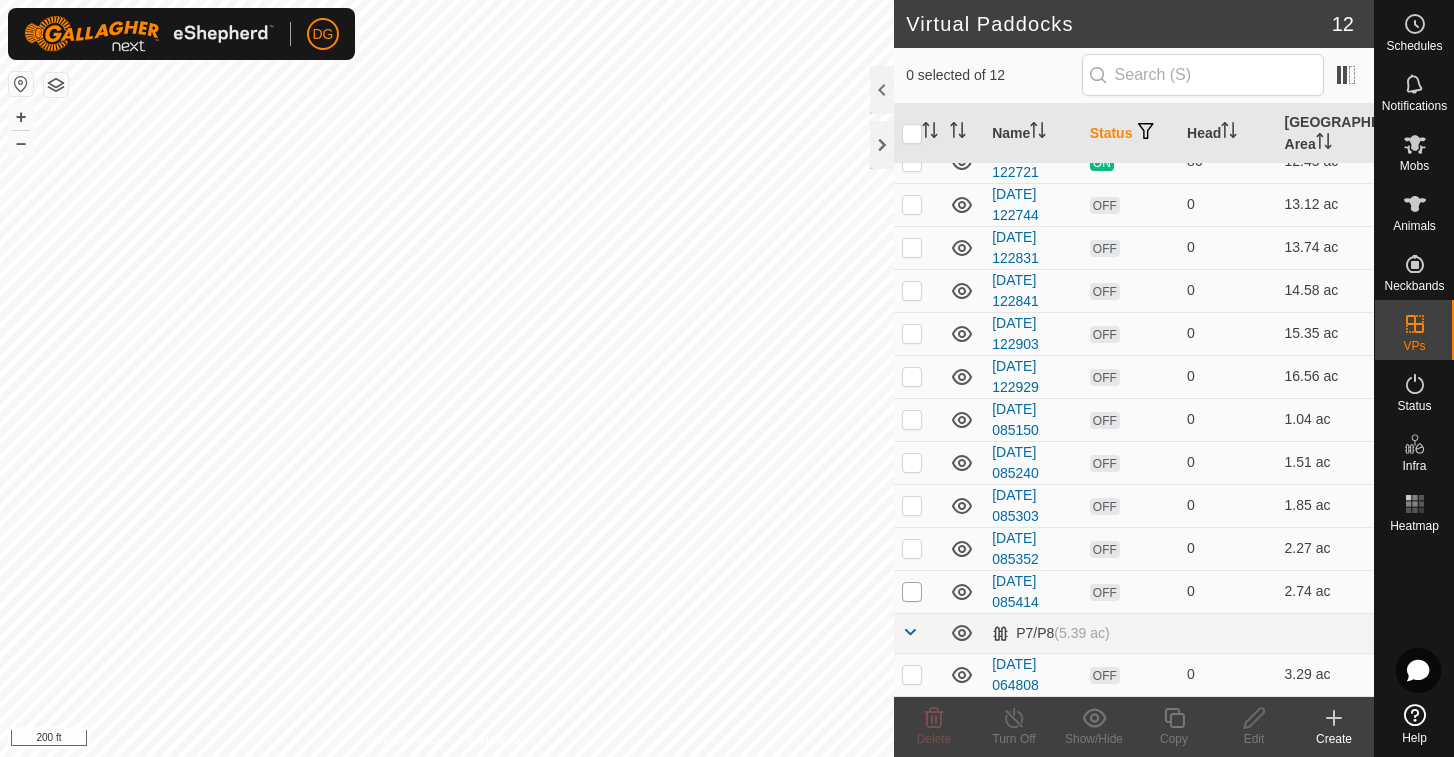 click at bounding box center [912, 592] 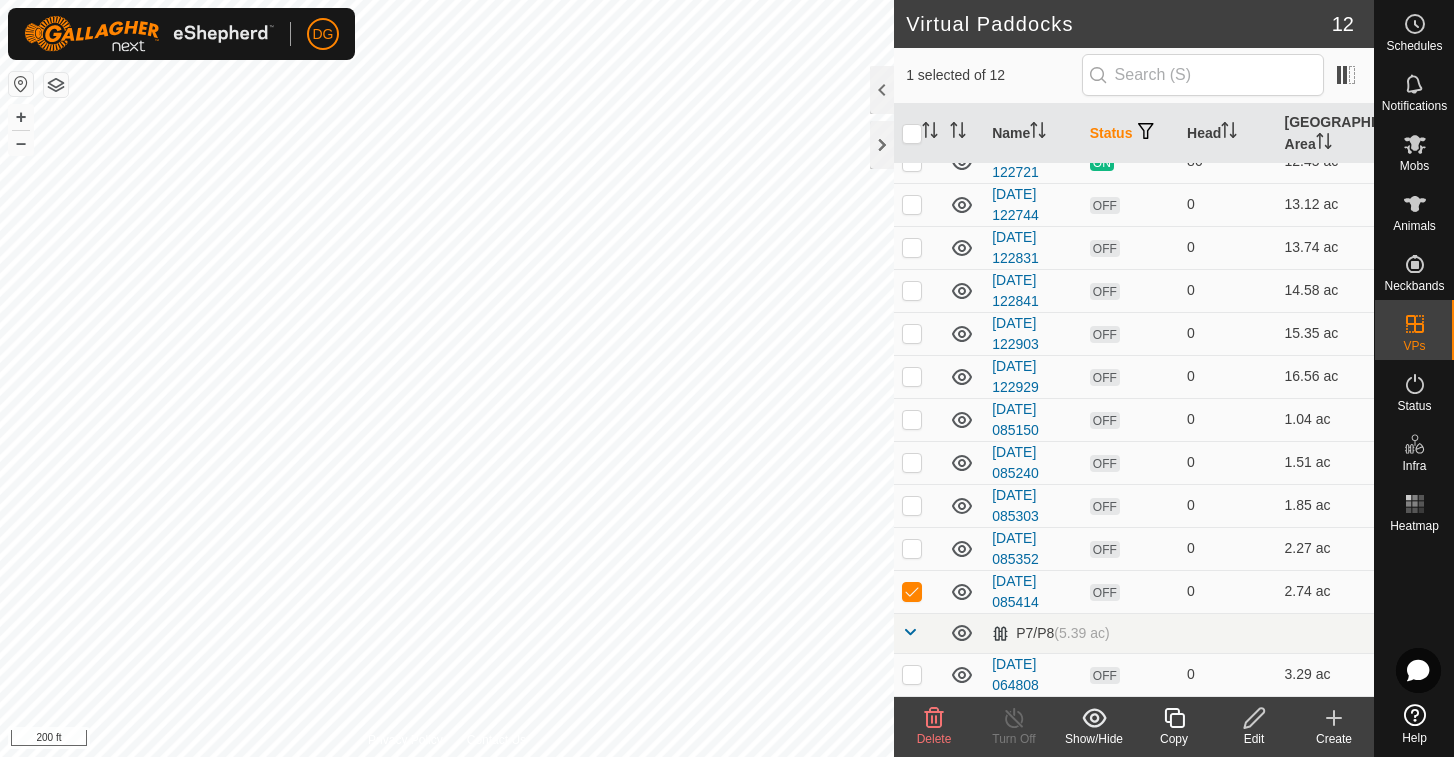 click 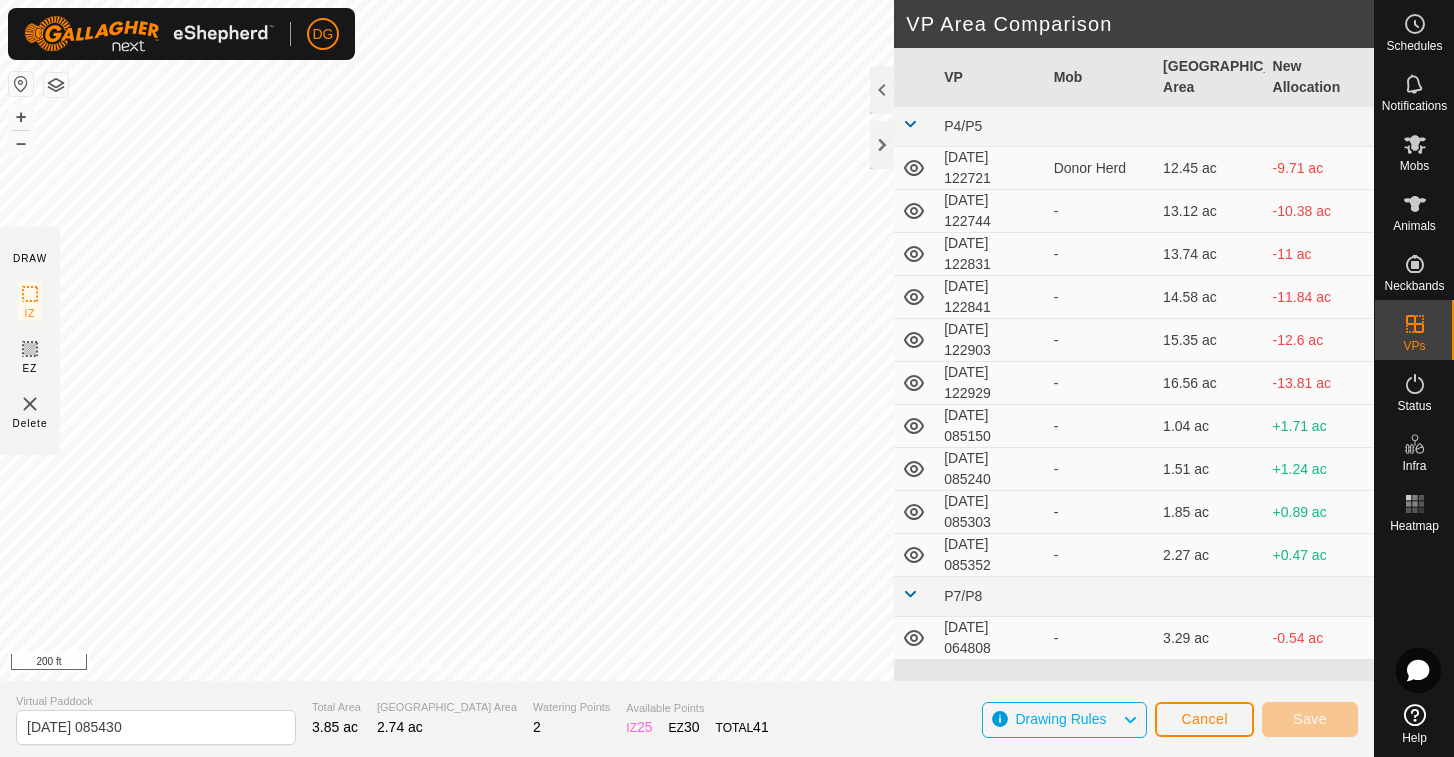 type on "[DATE] 085433" 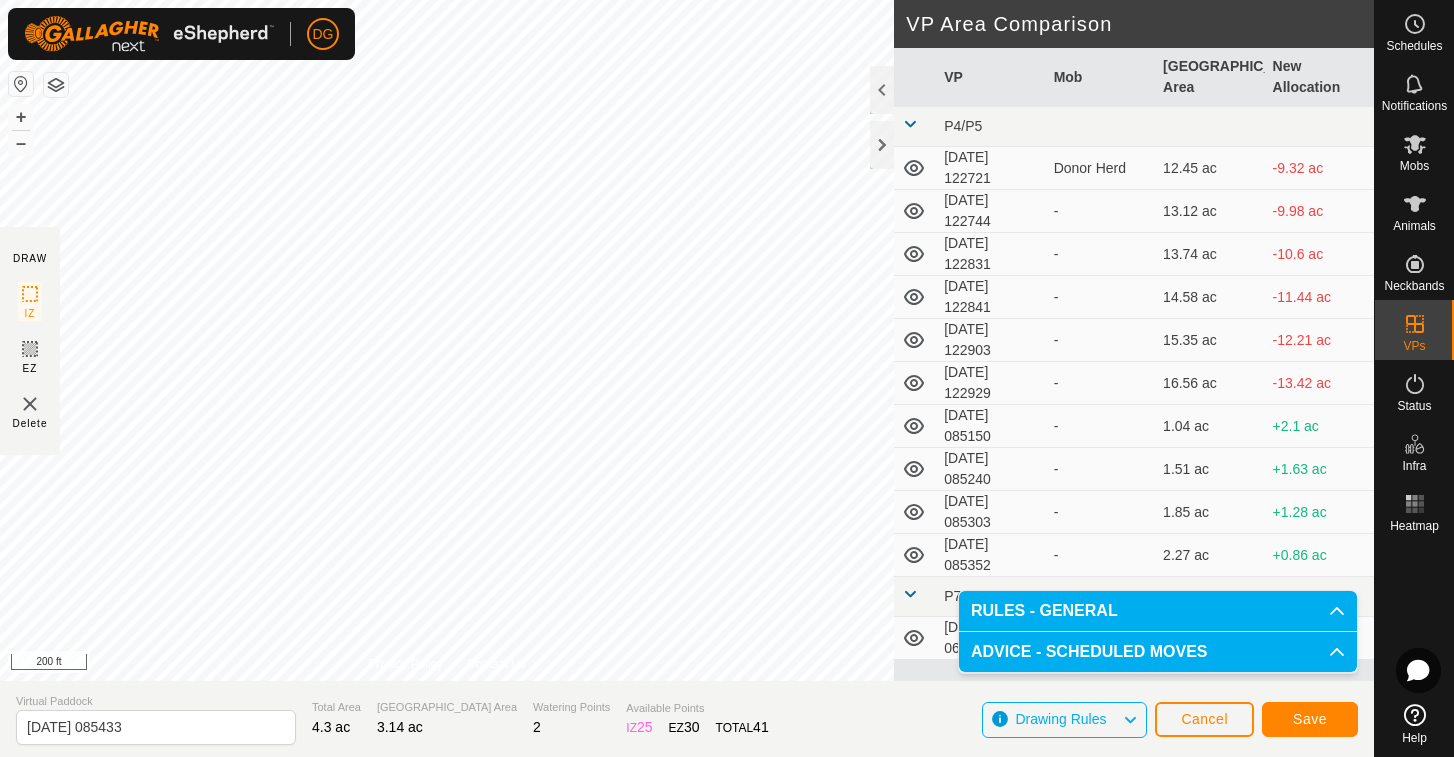 click on "Save" 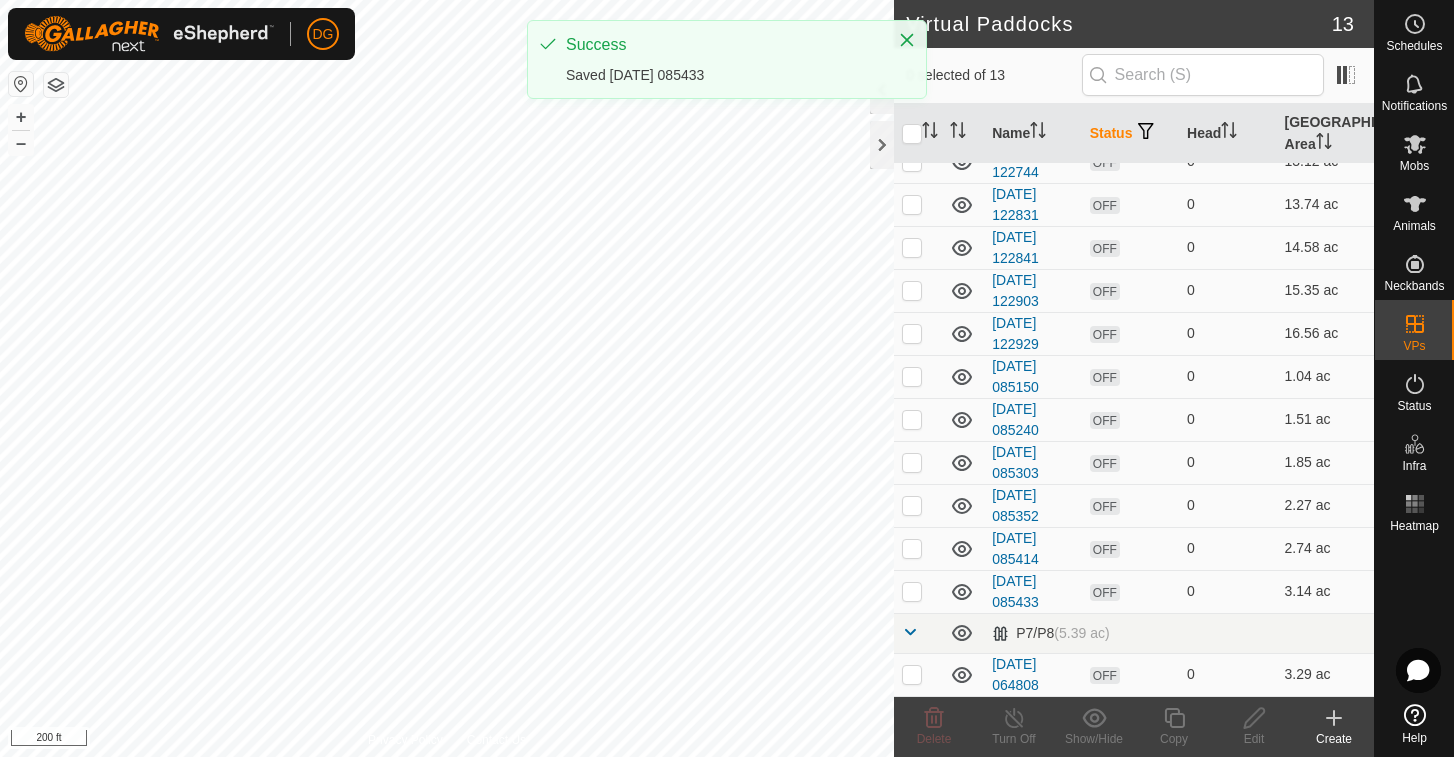 scroll, scrollTop: 106, scrollLeft: 0, axis: vertical 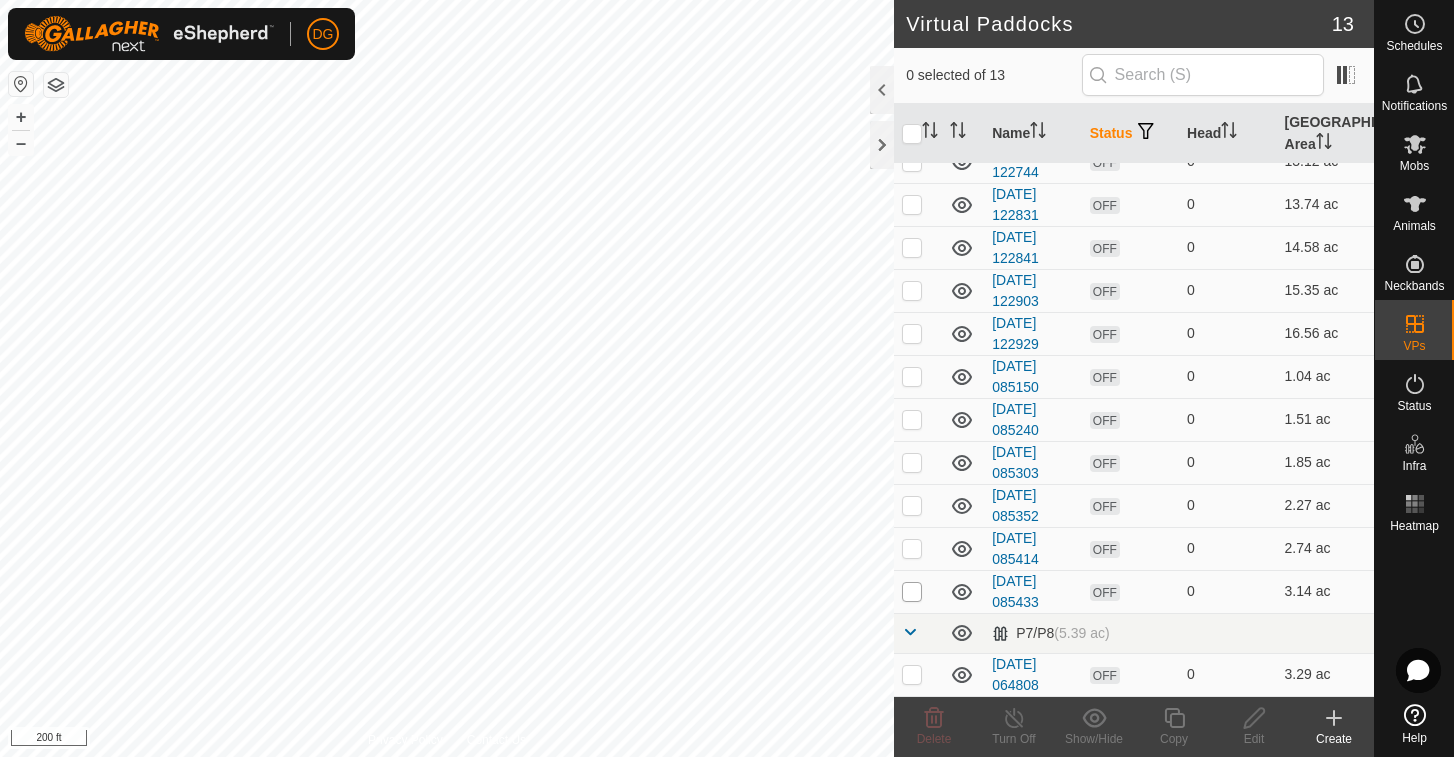 click at bounding box center (912, 592) 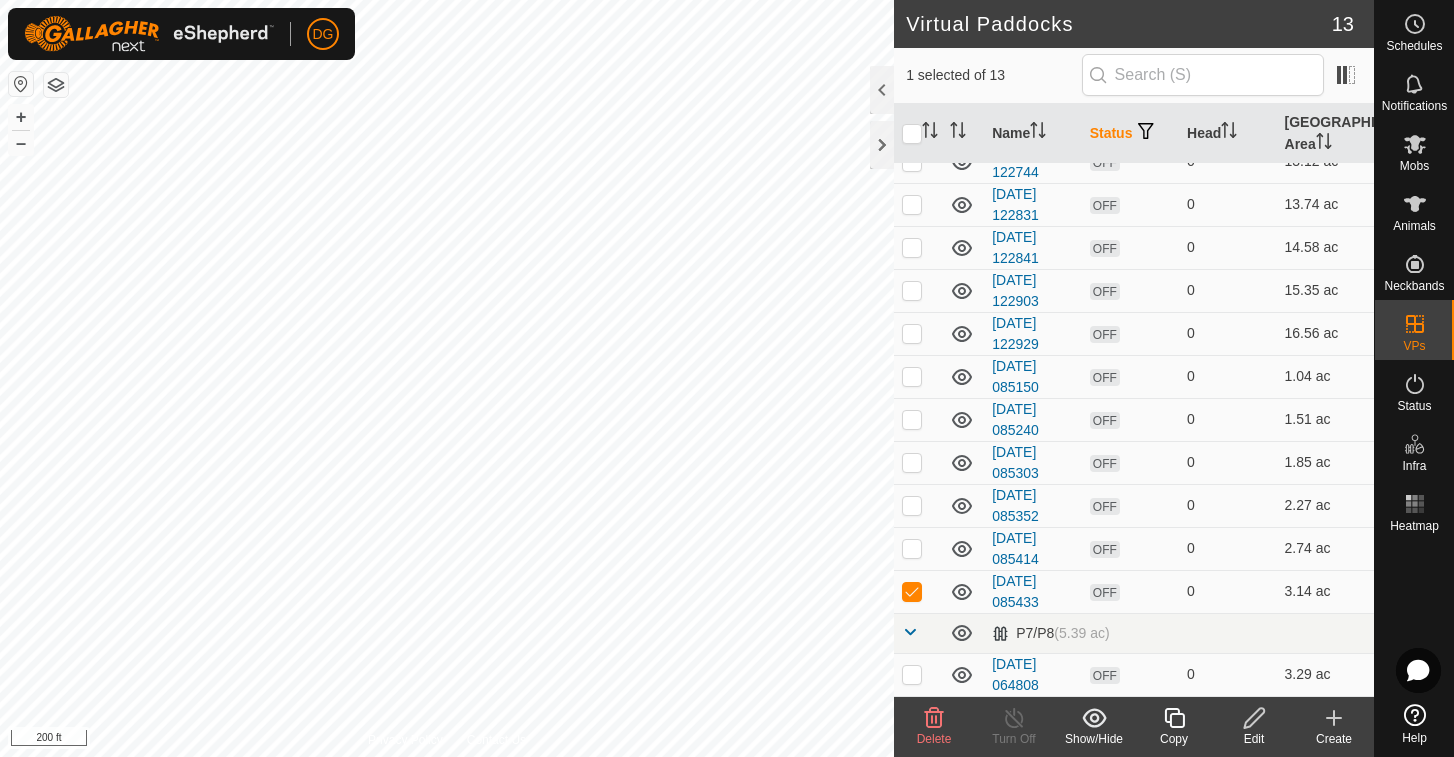 click 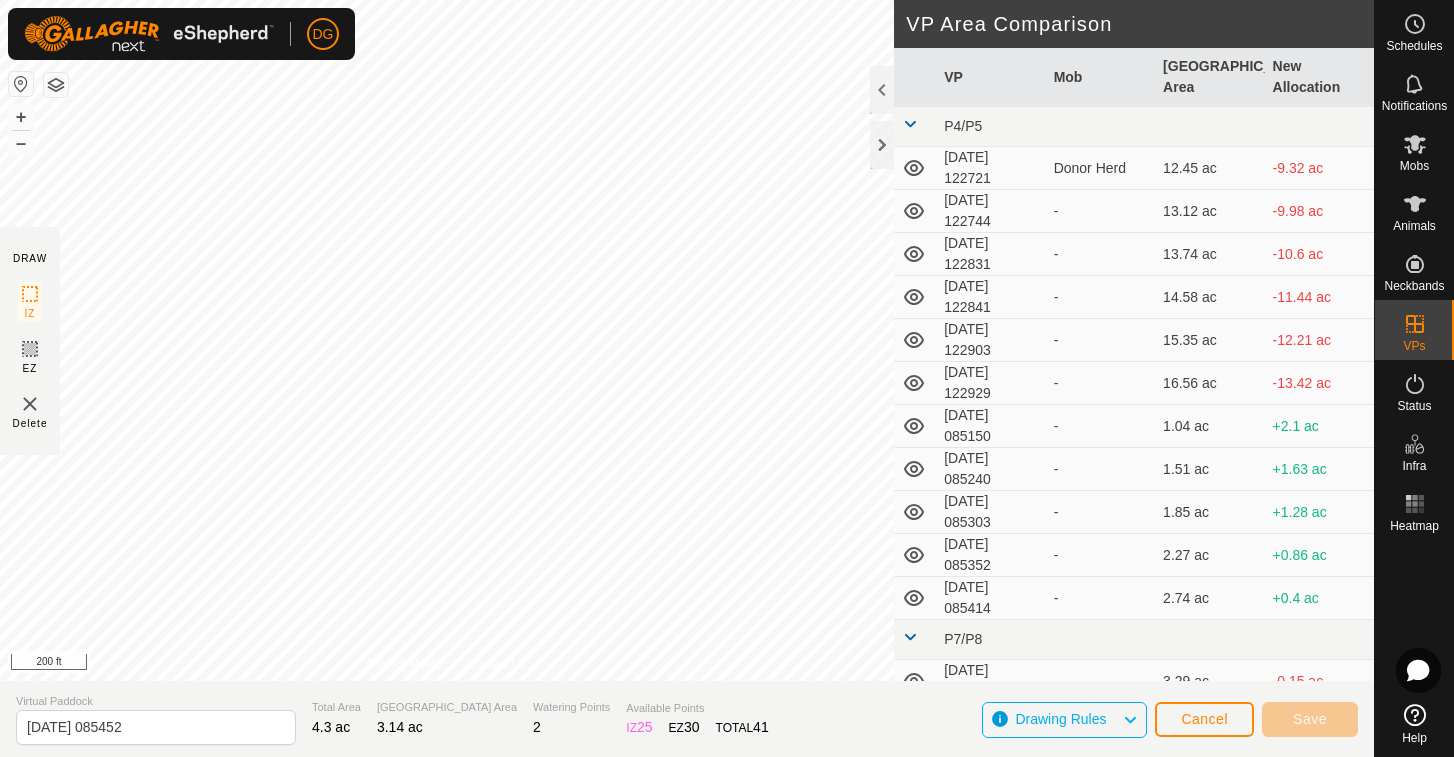 type on "[DATE] 085453" 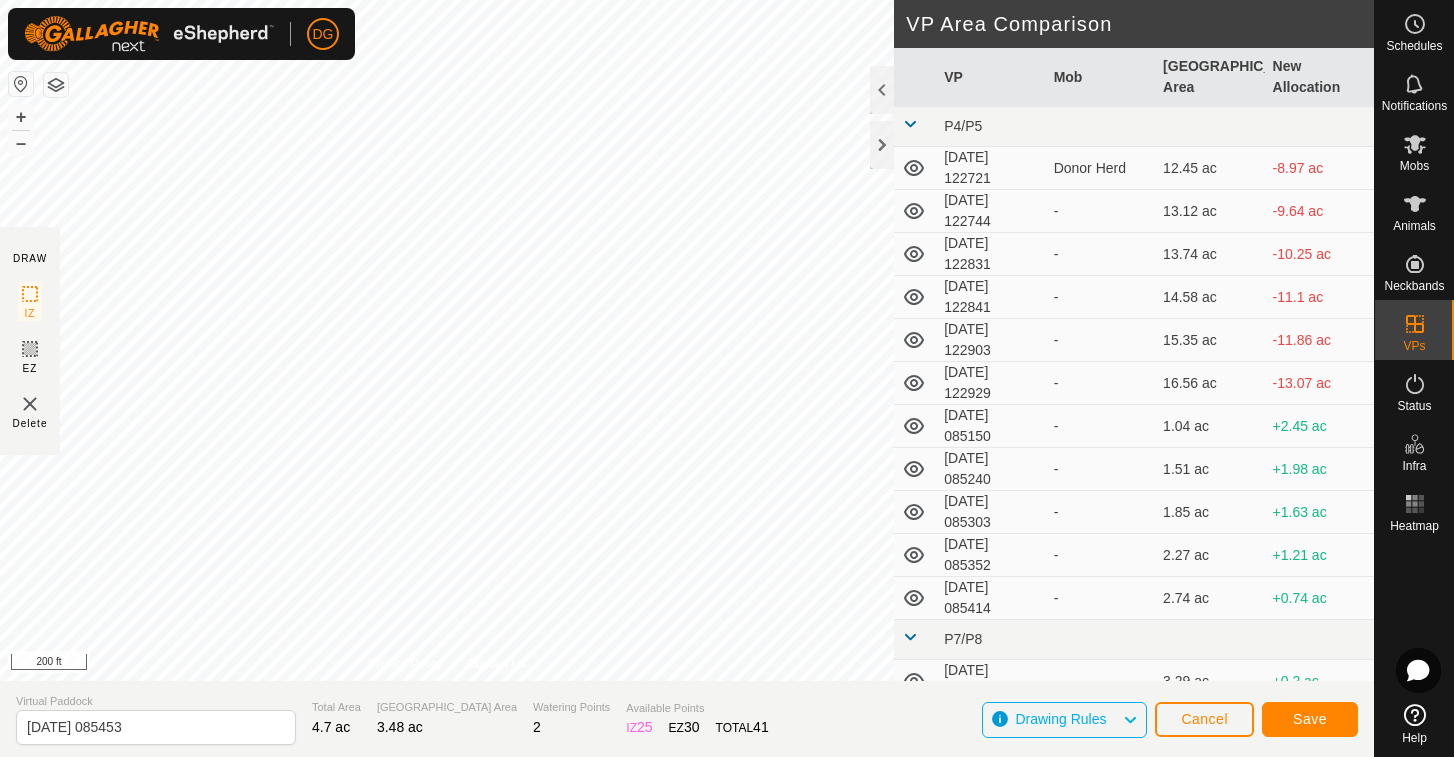 click on "Save" 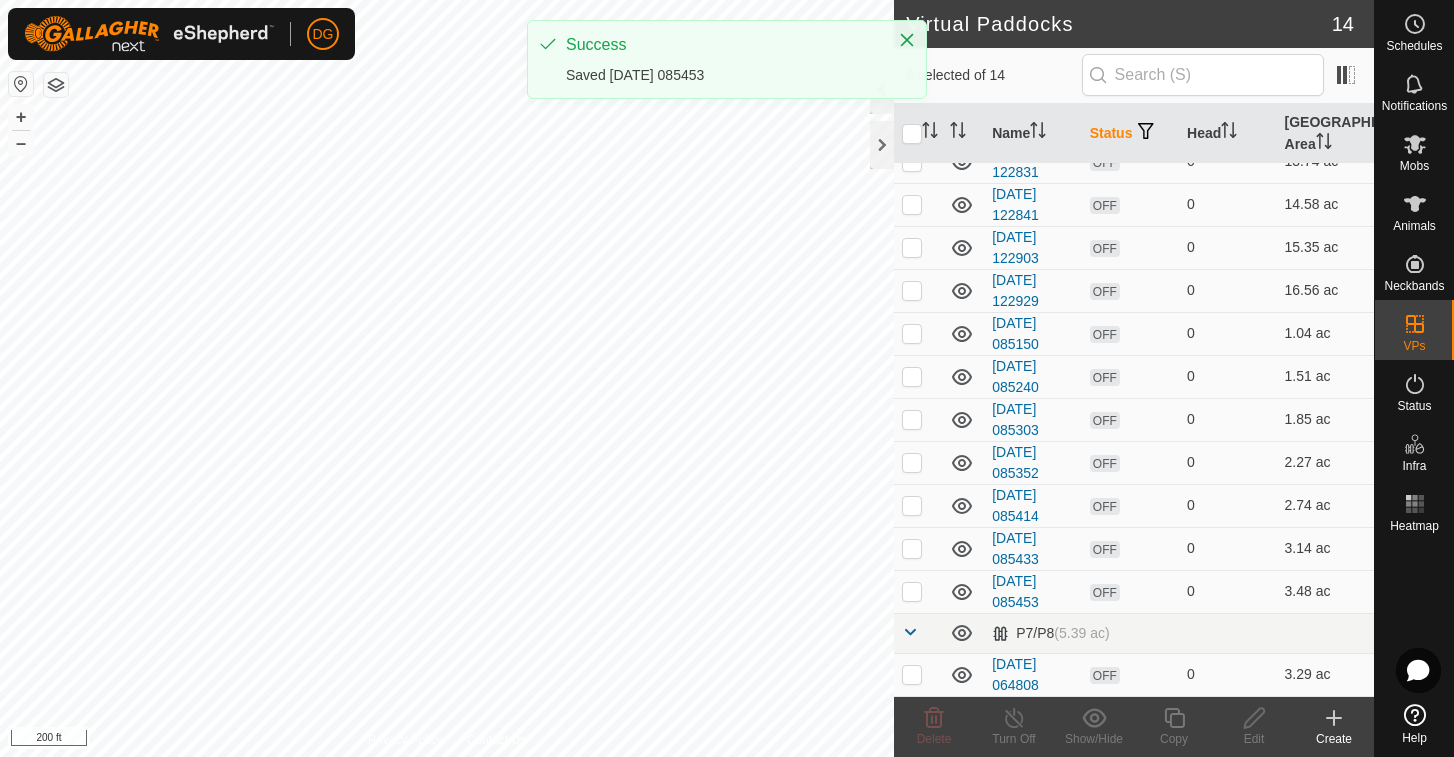 scroll, scrollTop: 149, scrollLeft: 0, axis: vertical 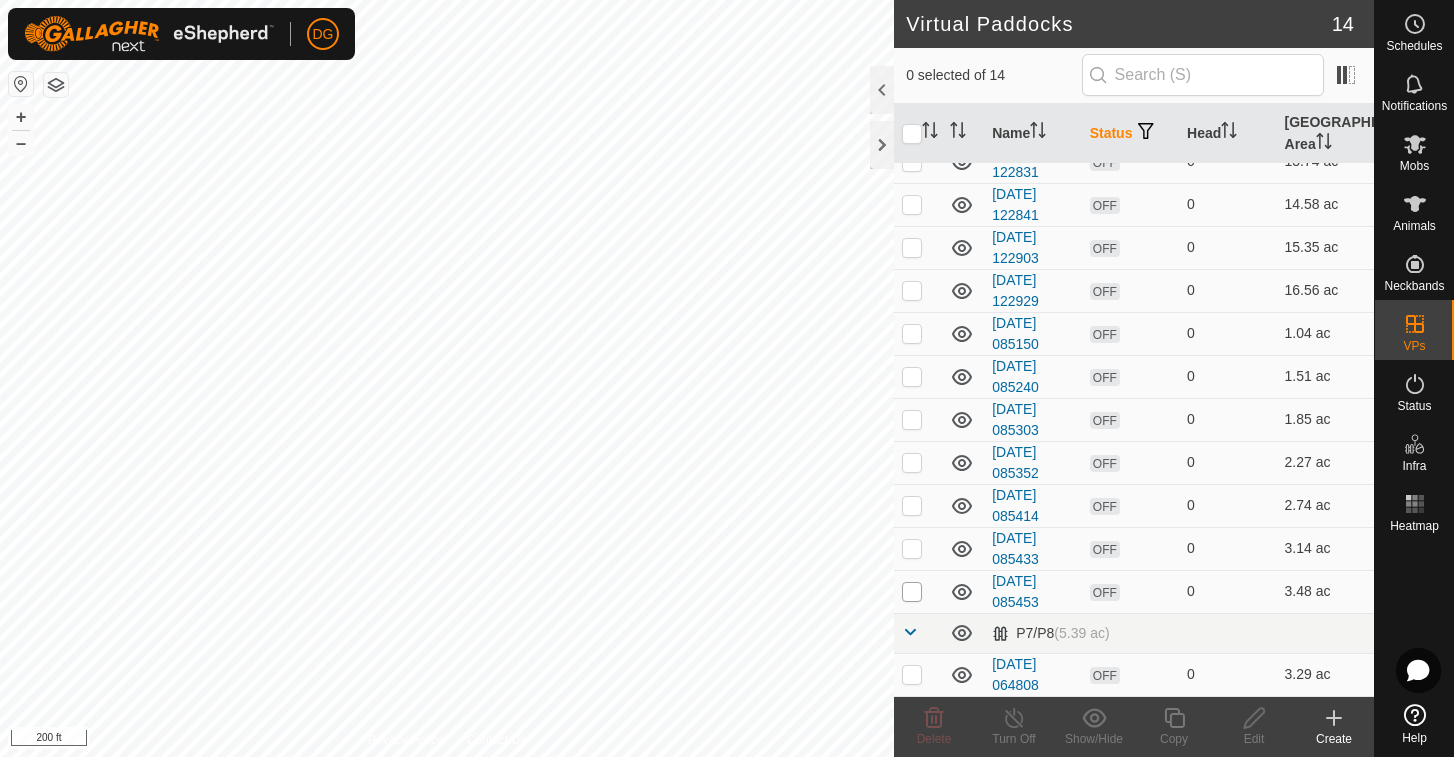 click at bounding box center (912, 592) 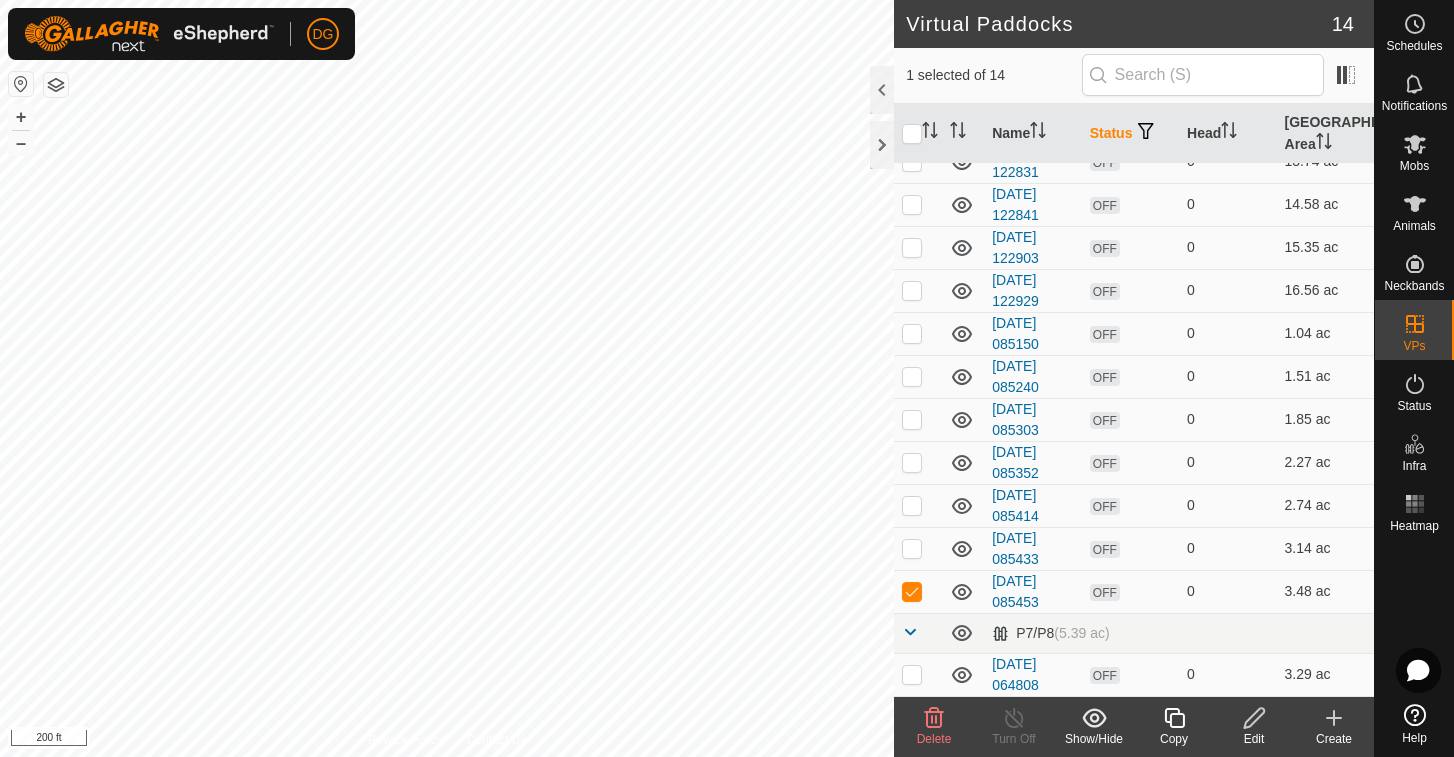 click 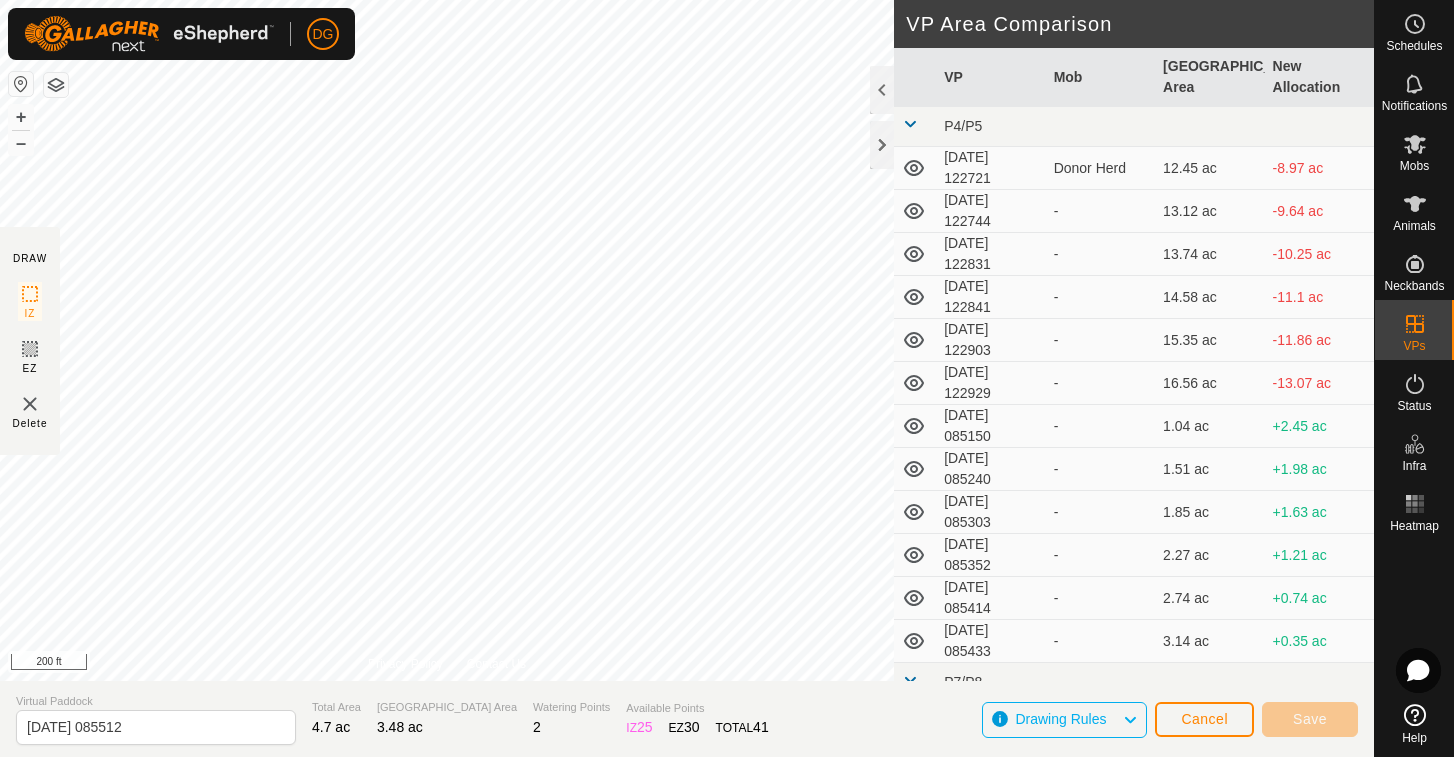 type on "[DATE] 085513" 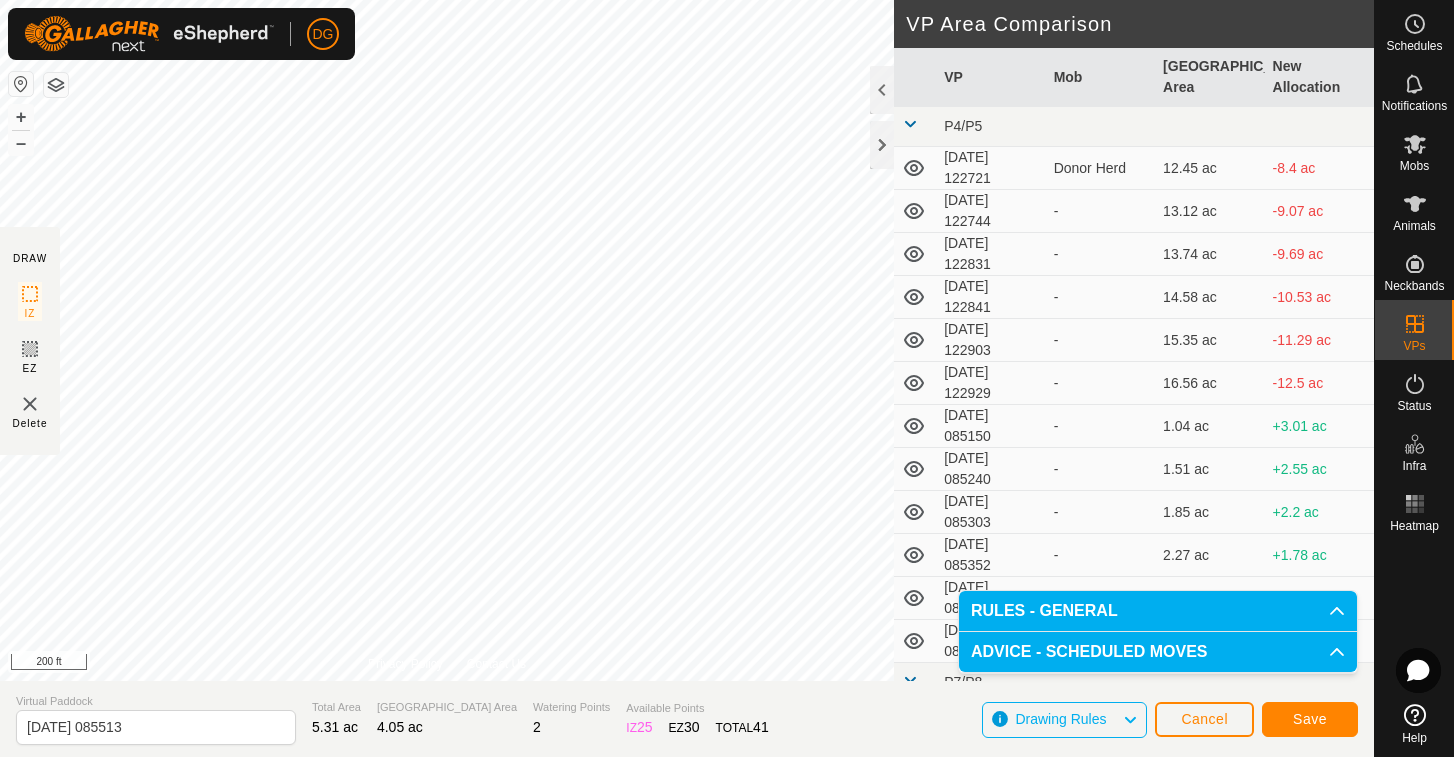 click on "Save" 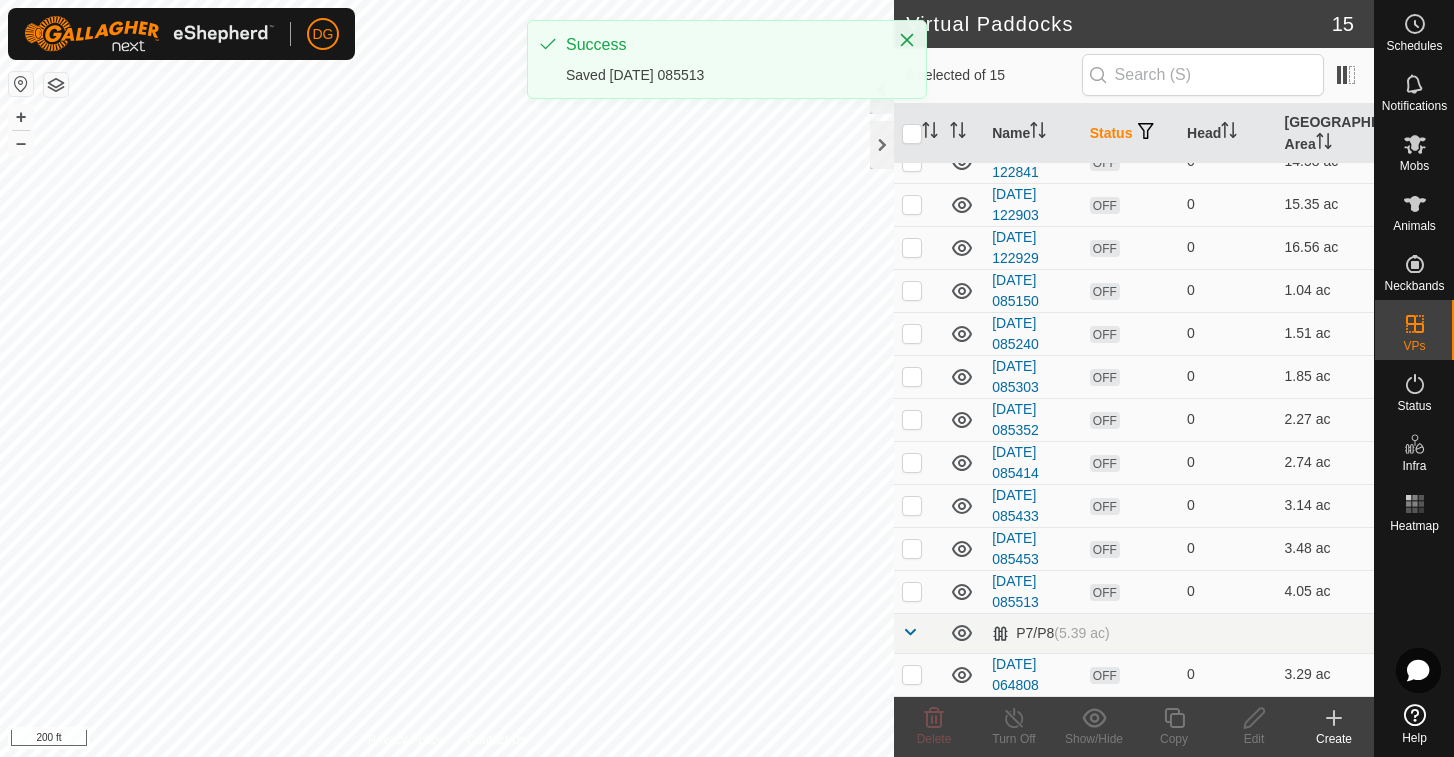 scroll, scrollTop: 192, scrollLeft: 0, axis: vertical 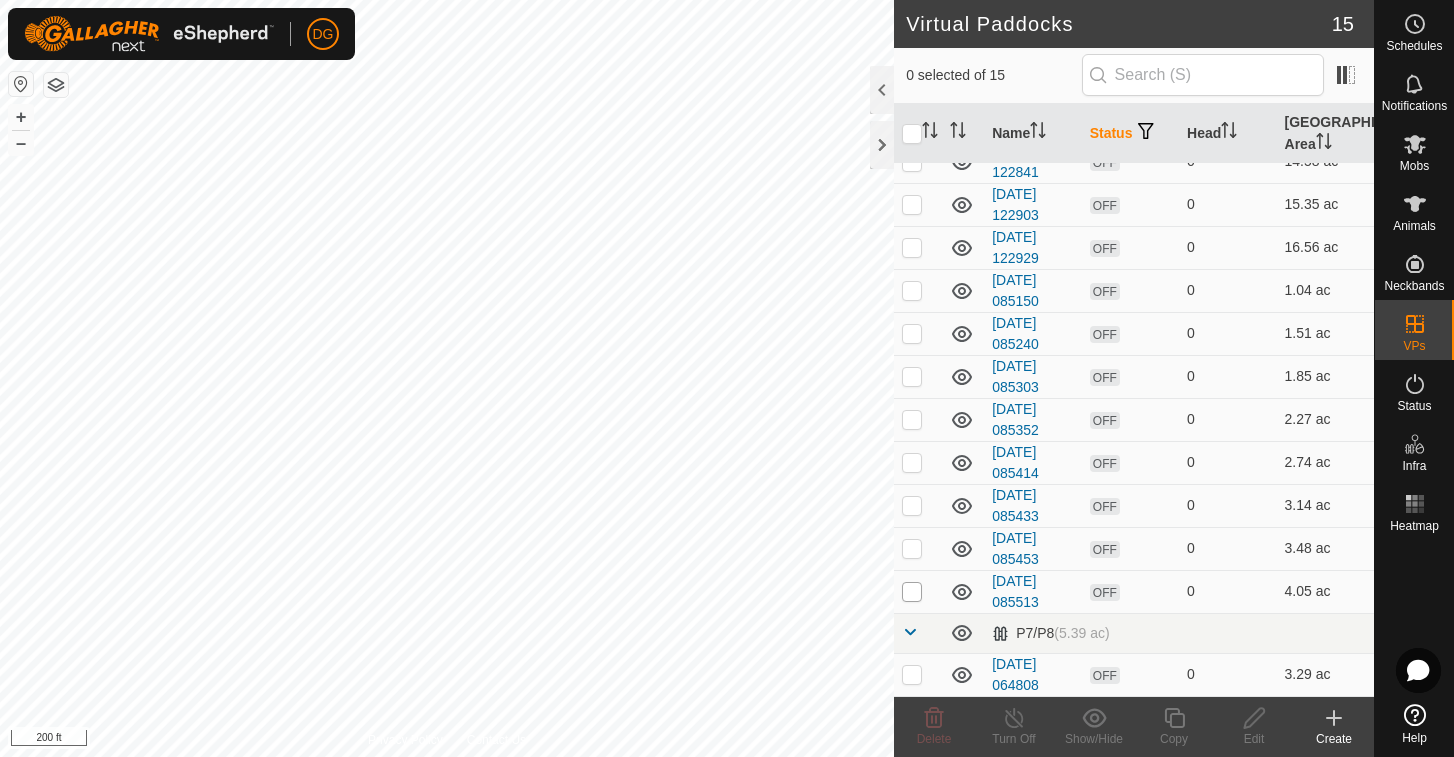 click at bounding box center [912, 592] 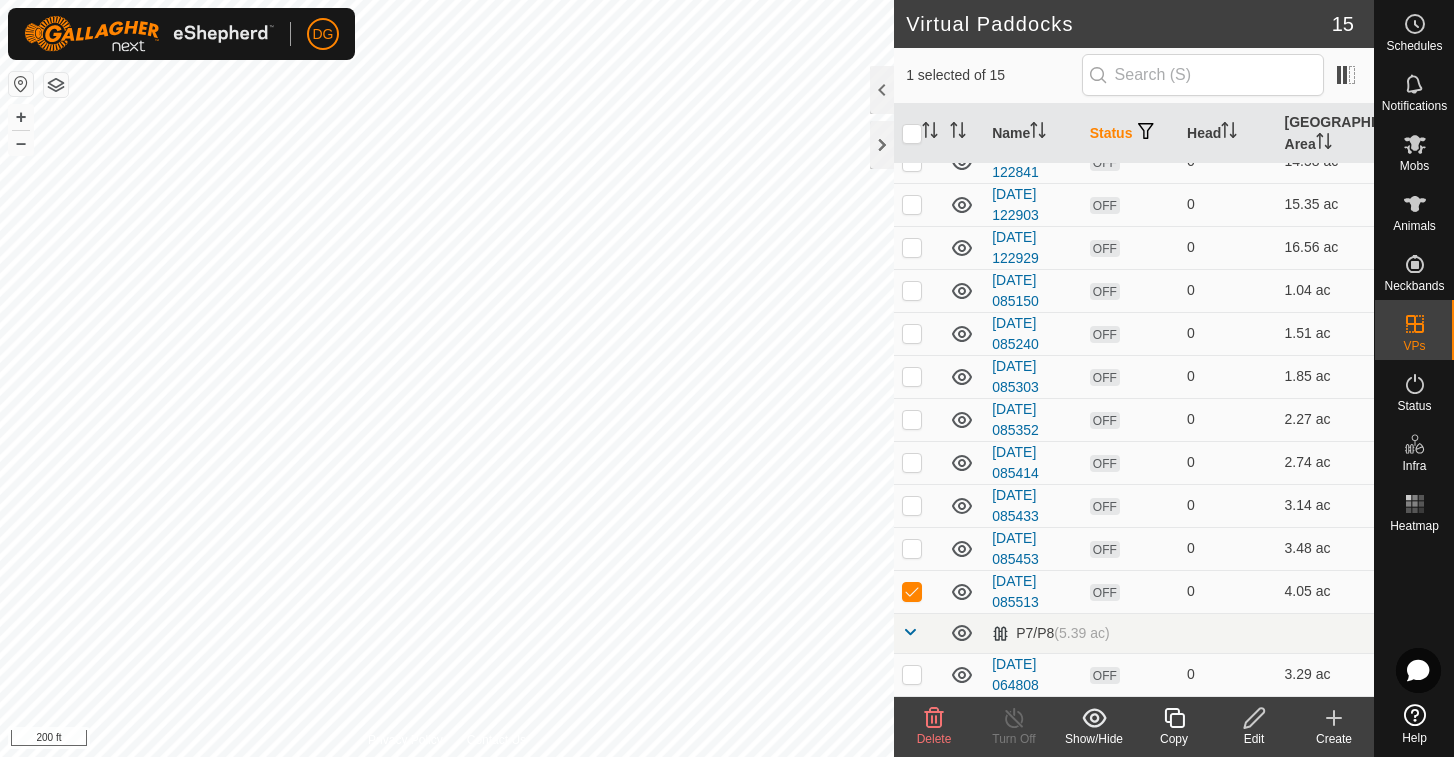 click 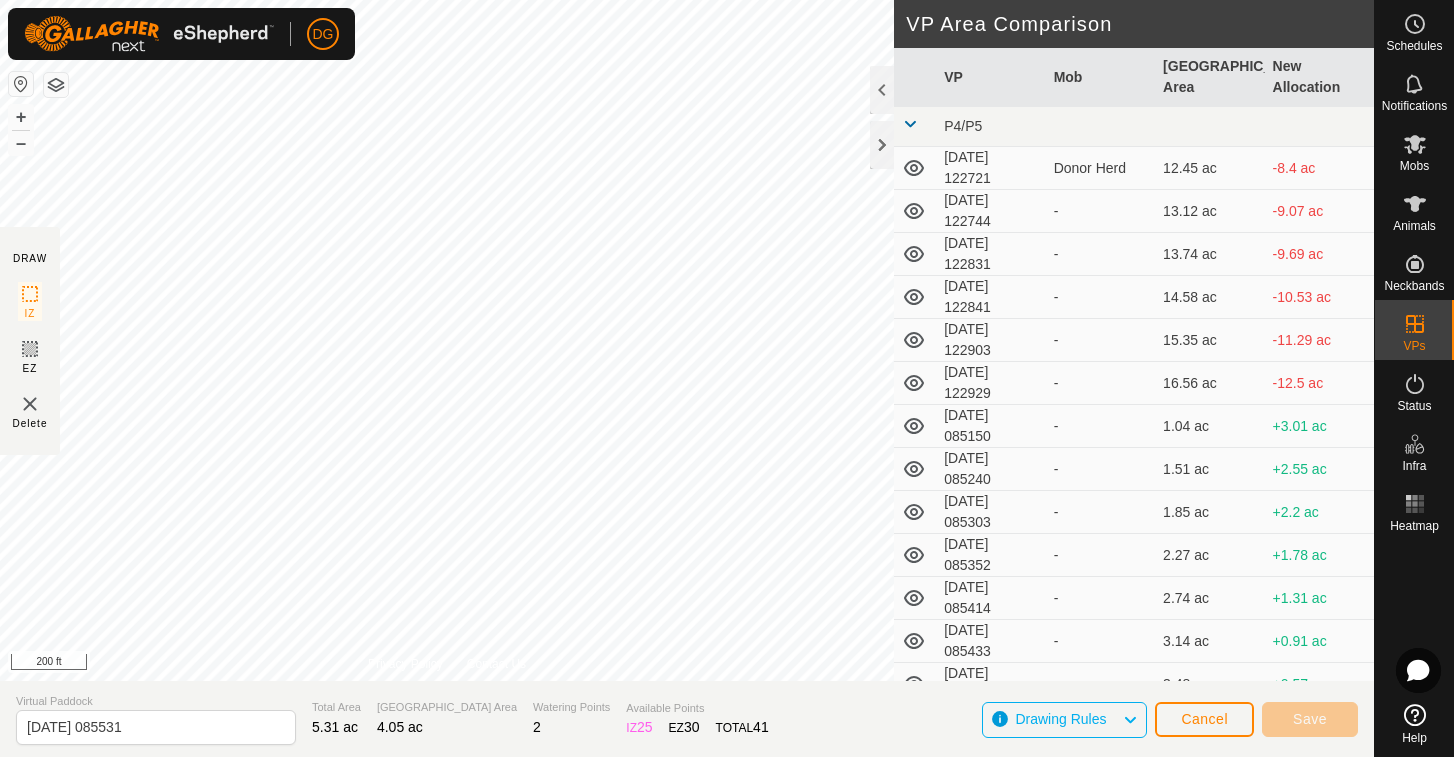 type on "[DATE] 085533" 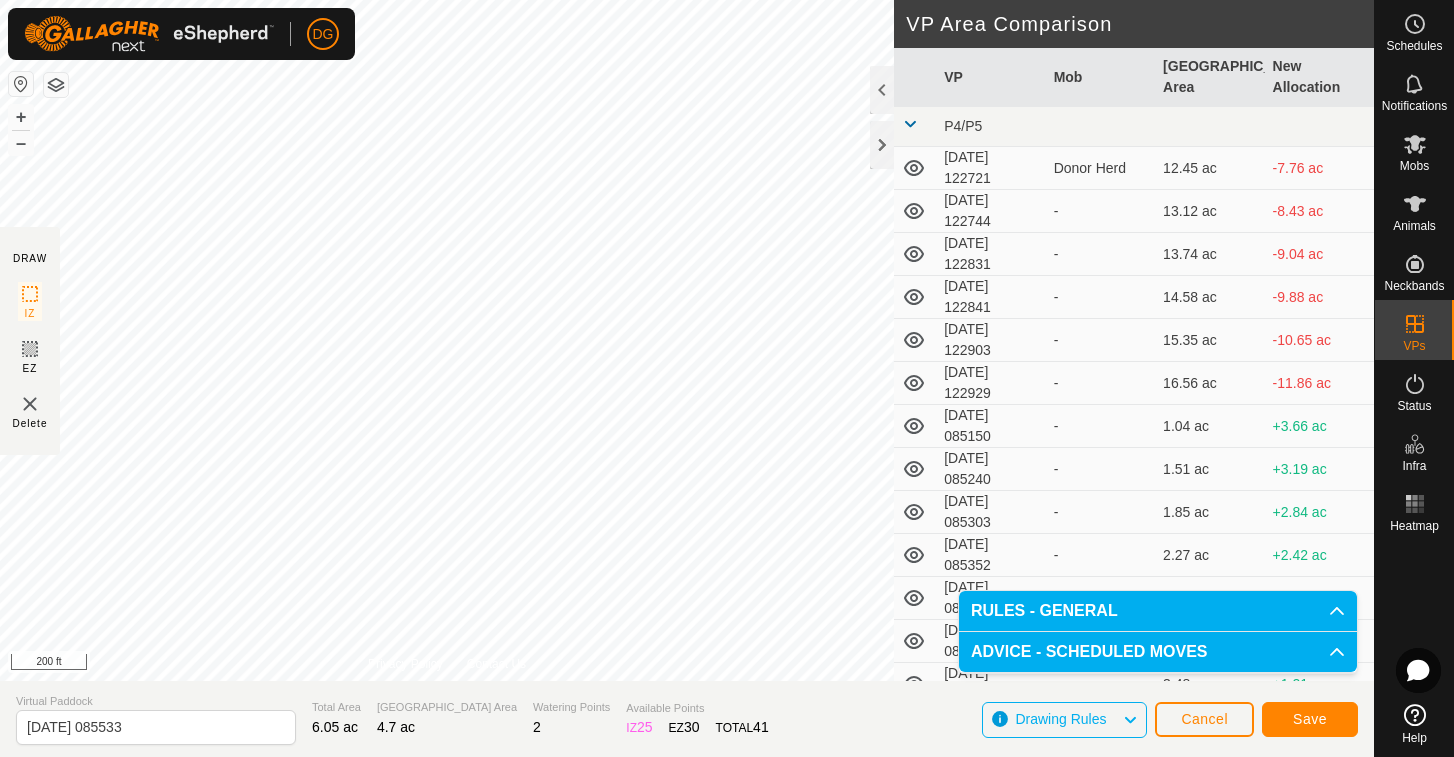 click on "Save" 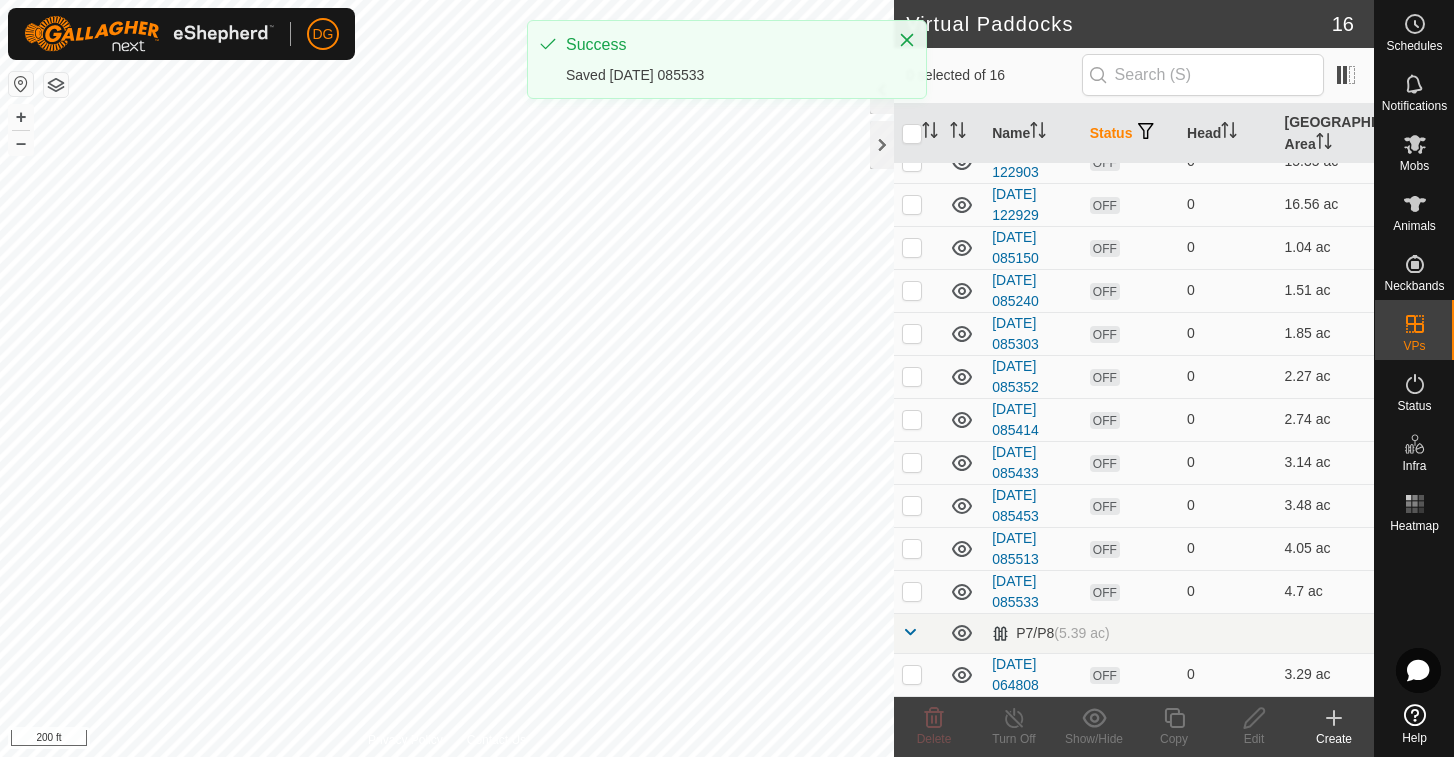 scroll, scrollTop: 235, scrollLeft: 0, axis: vertical 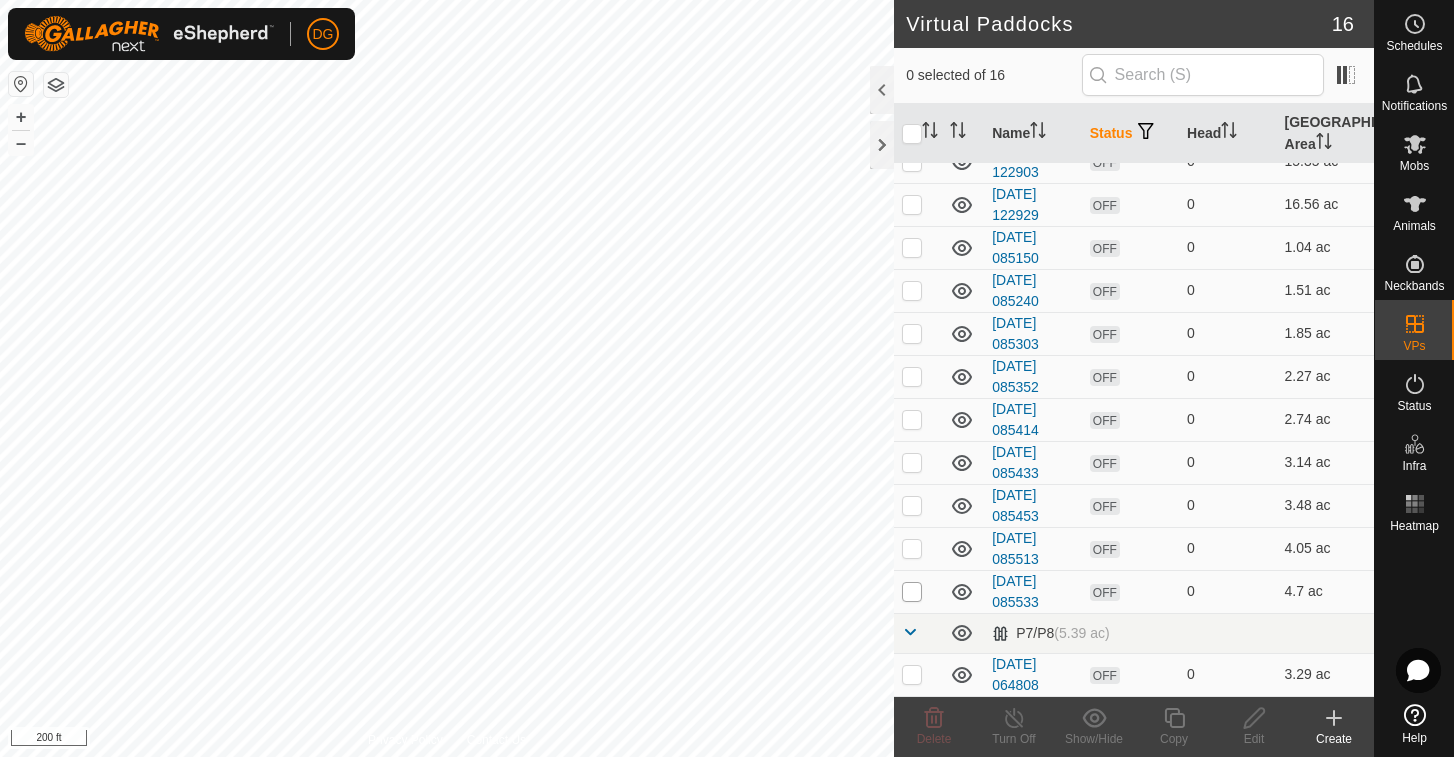 click at bounding box center [912, 592] 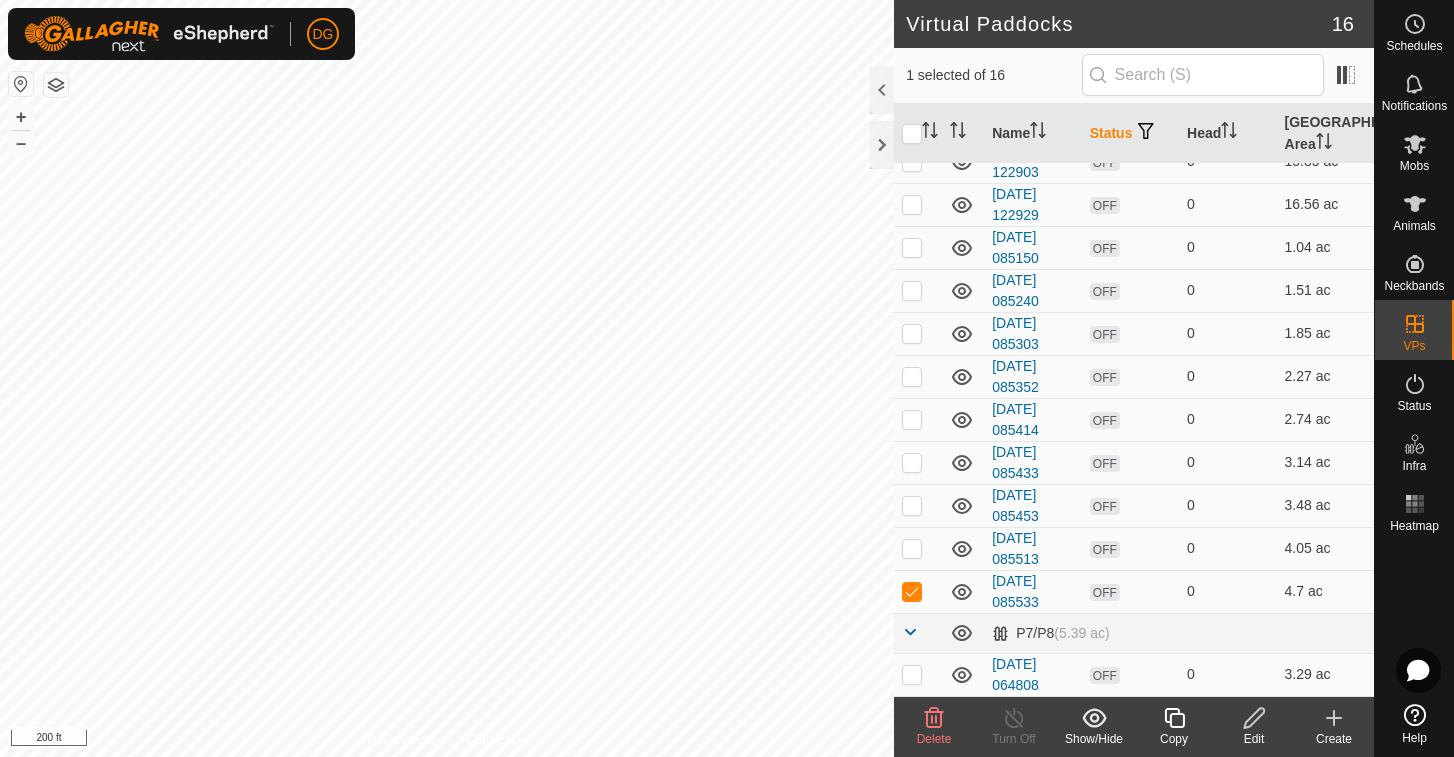 click 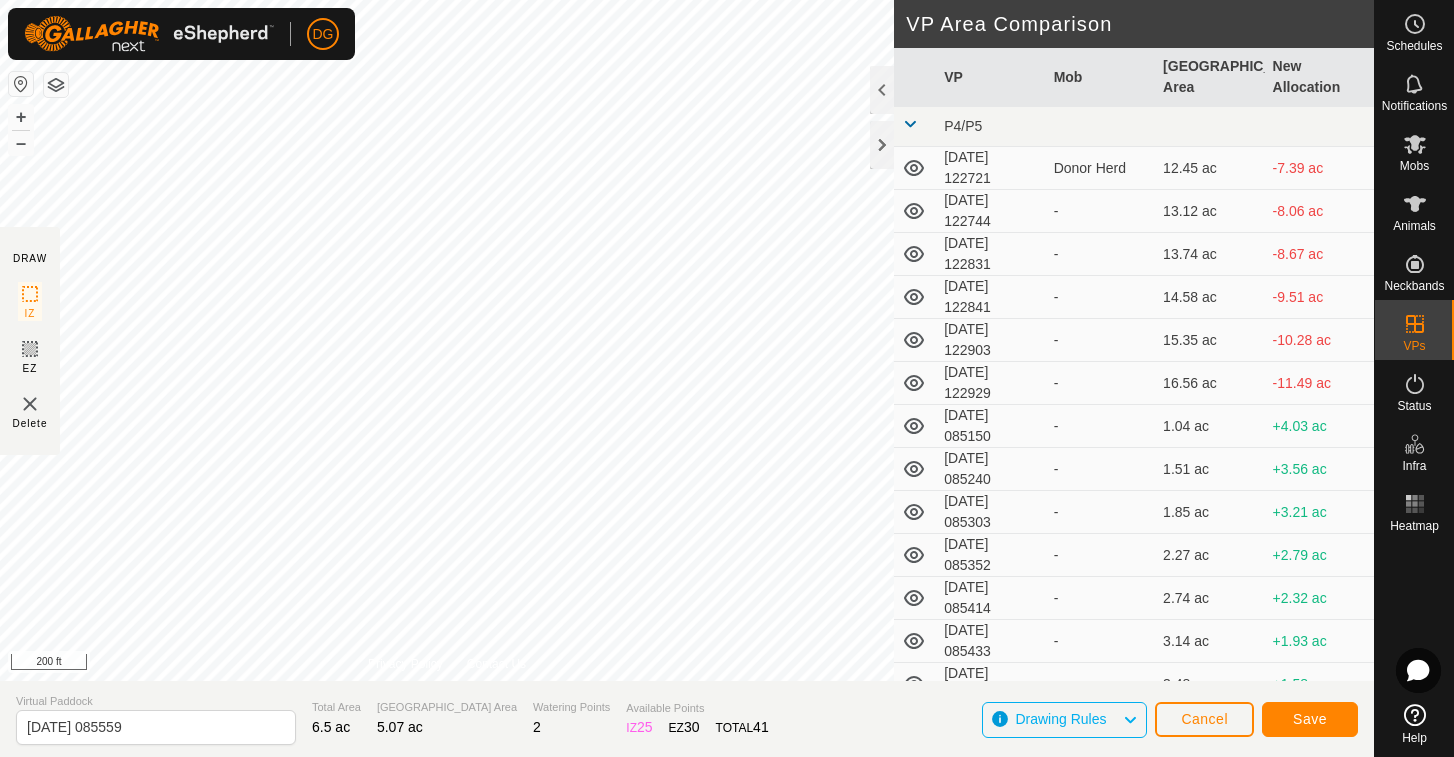 click on "Save" 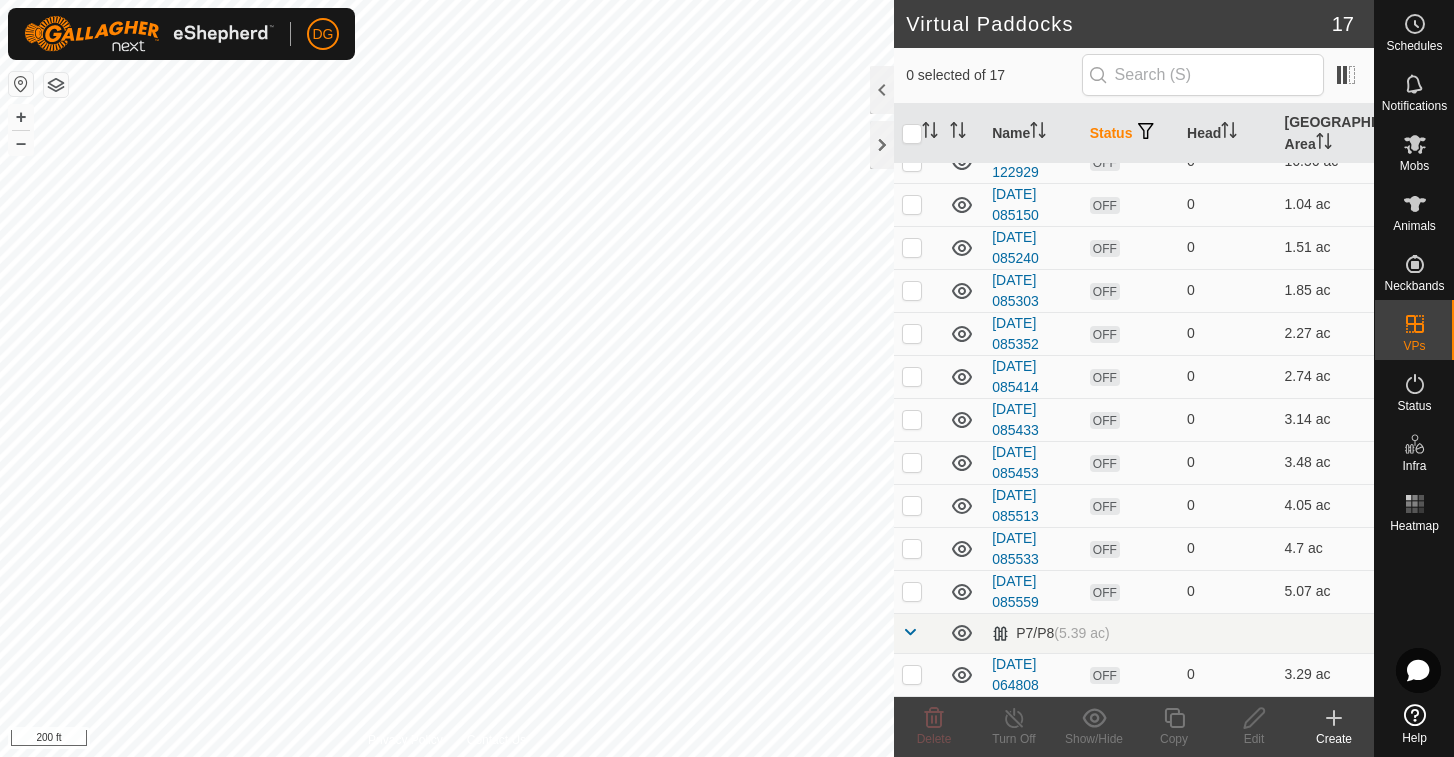 scroll, scrollTop: 278, scrollLeft: 0, axis: vertical 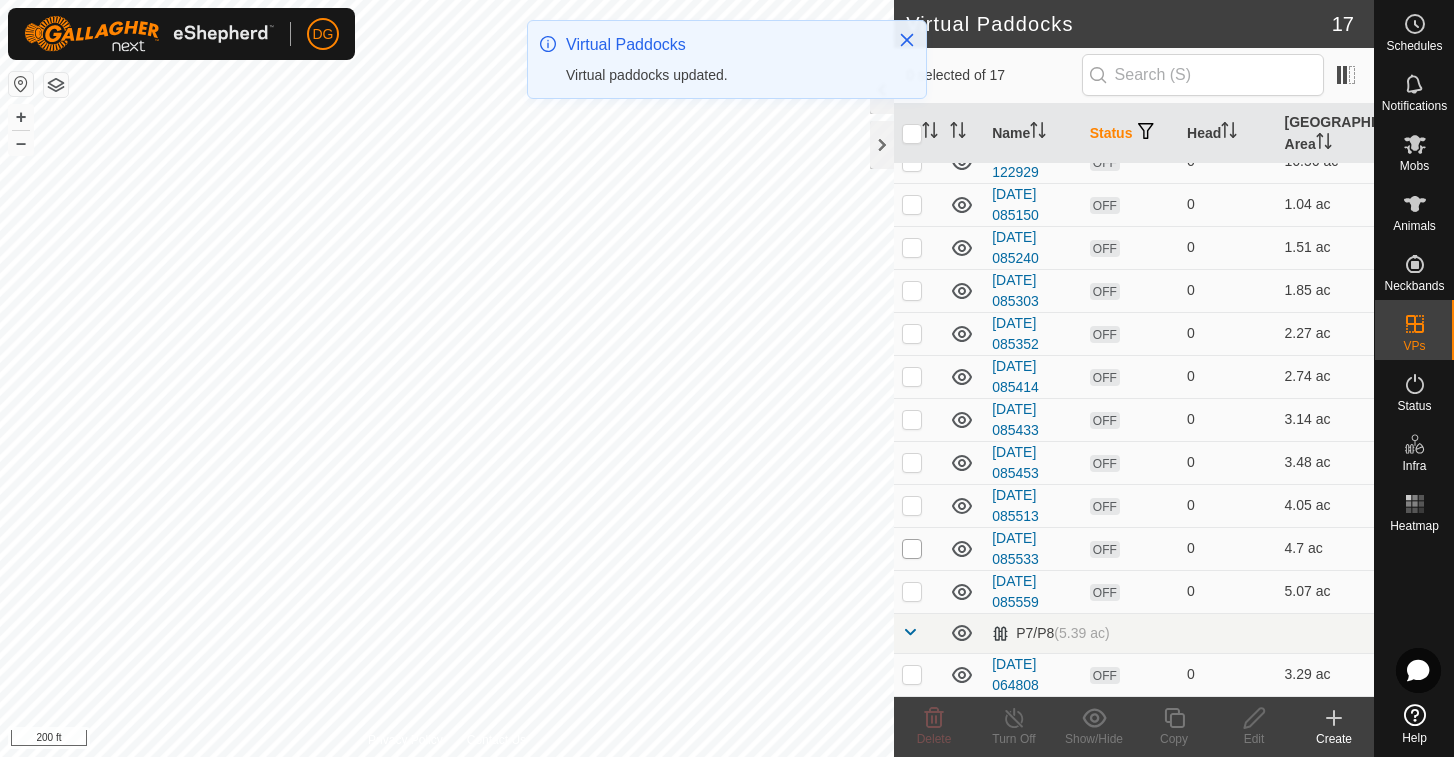 click at bounding box center [912, 549] 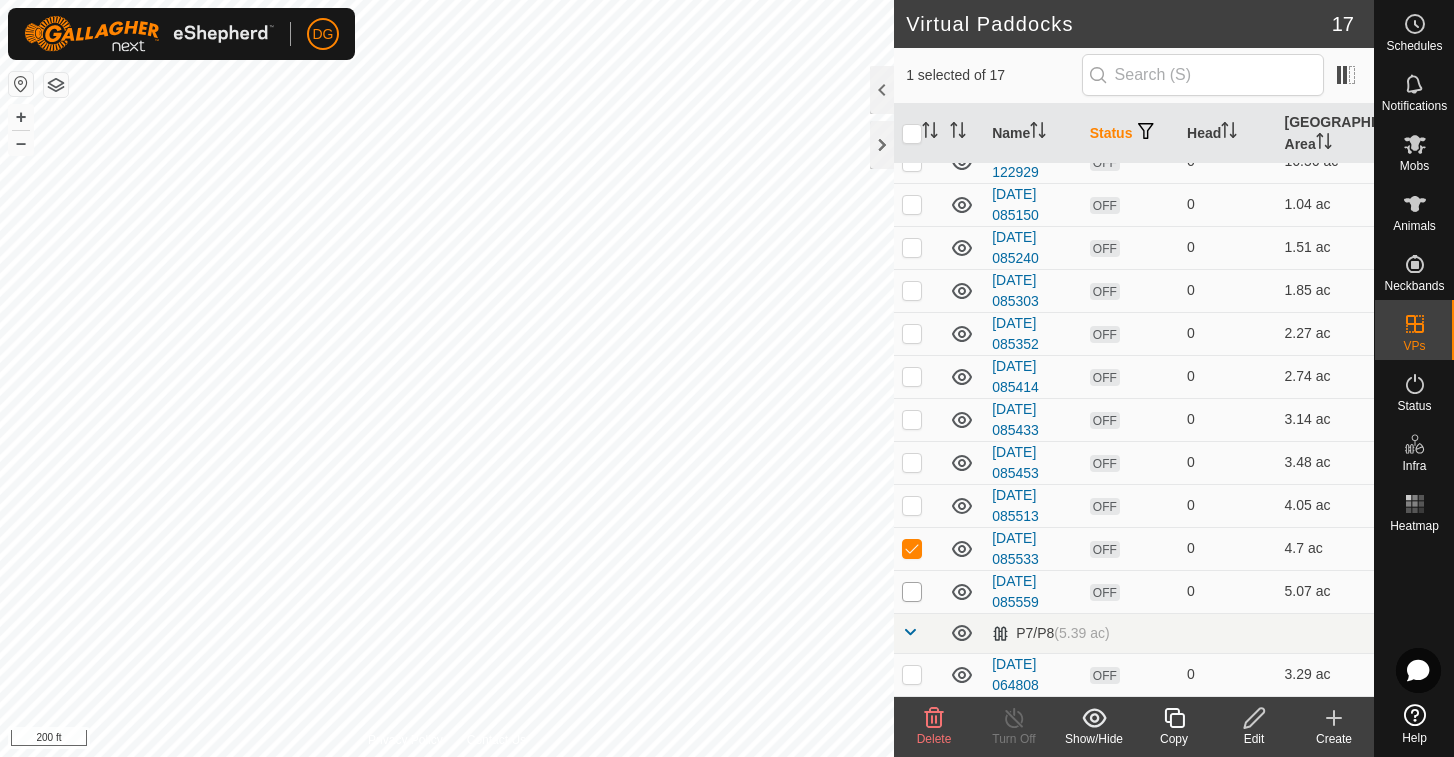 click at bounding box center (912, 592) 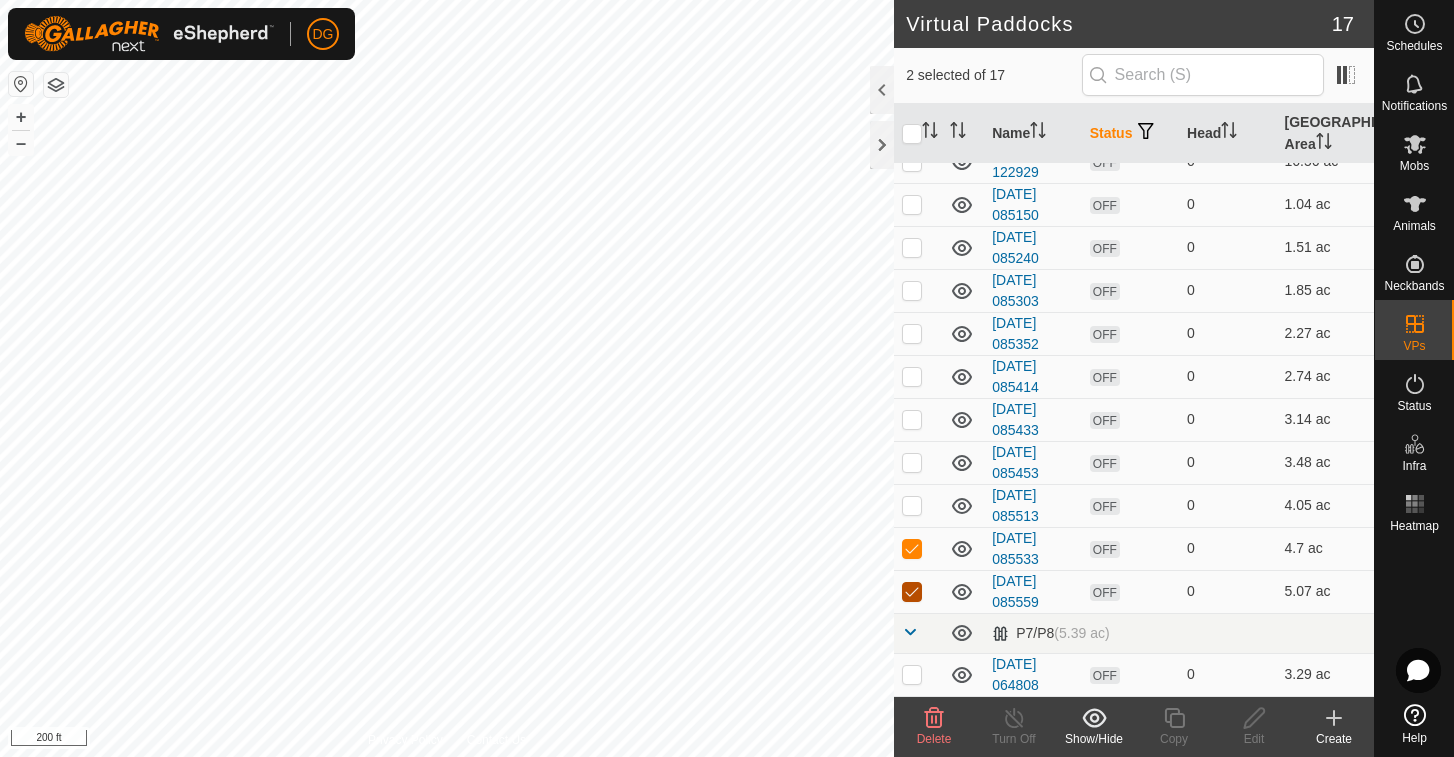 click at bounding box center (912, 592) 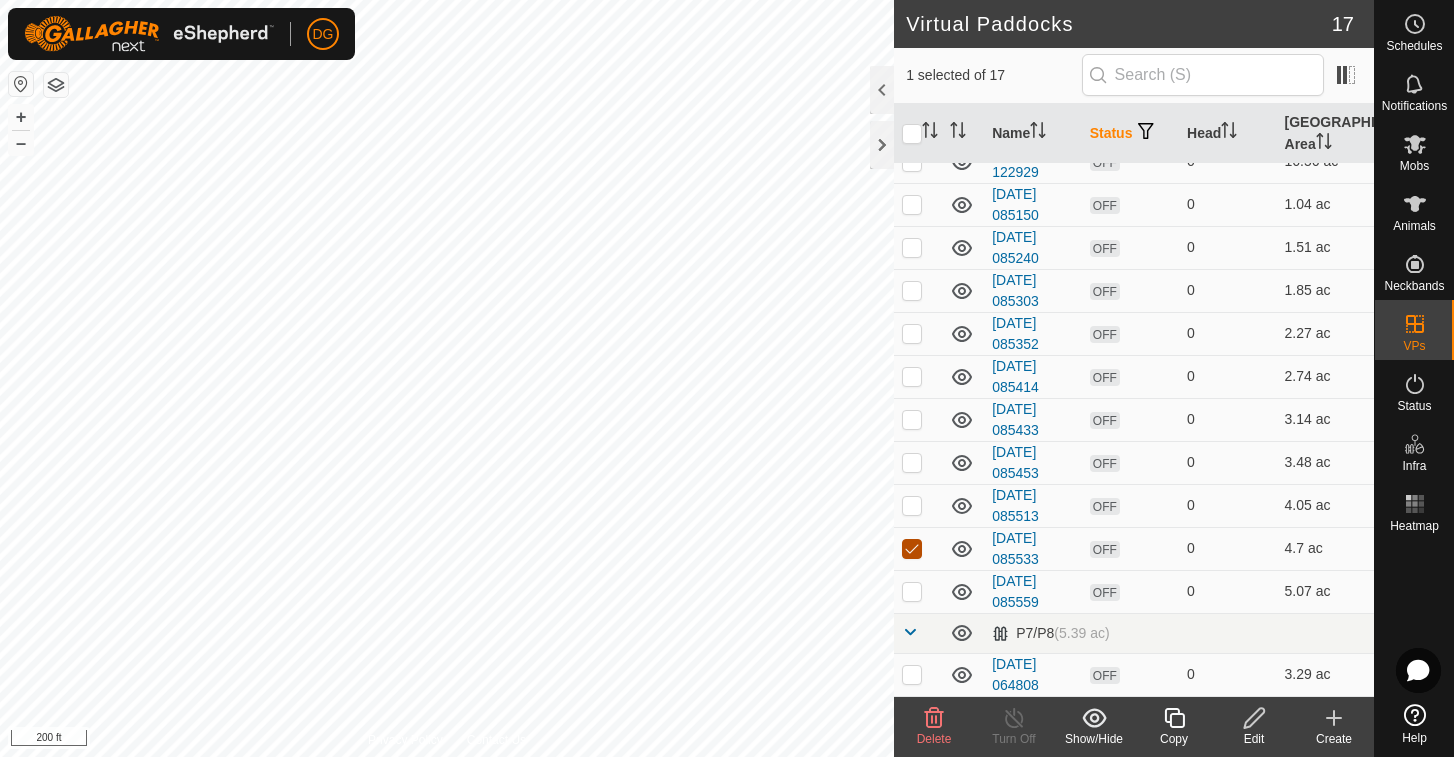 click at bounding box center (912, 549) 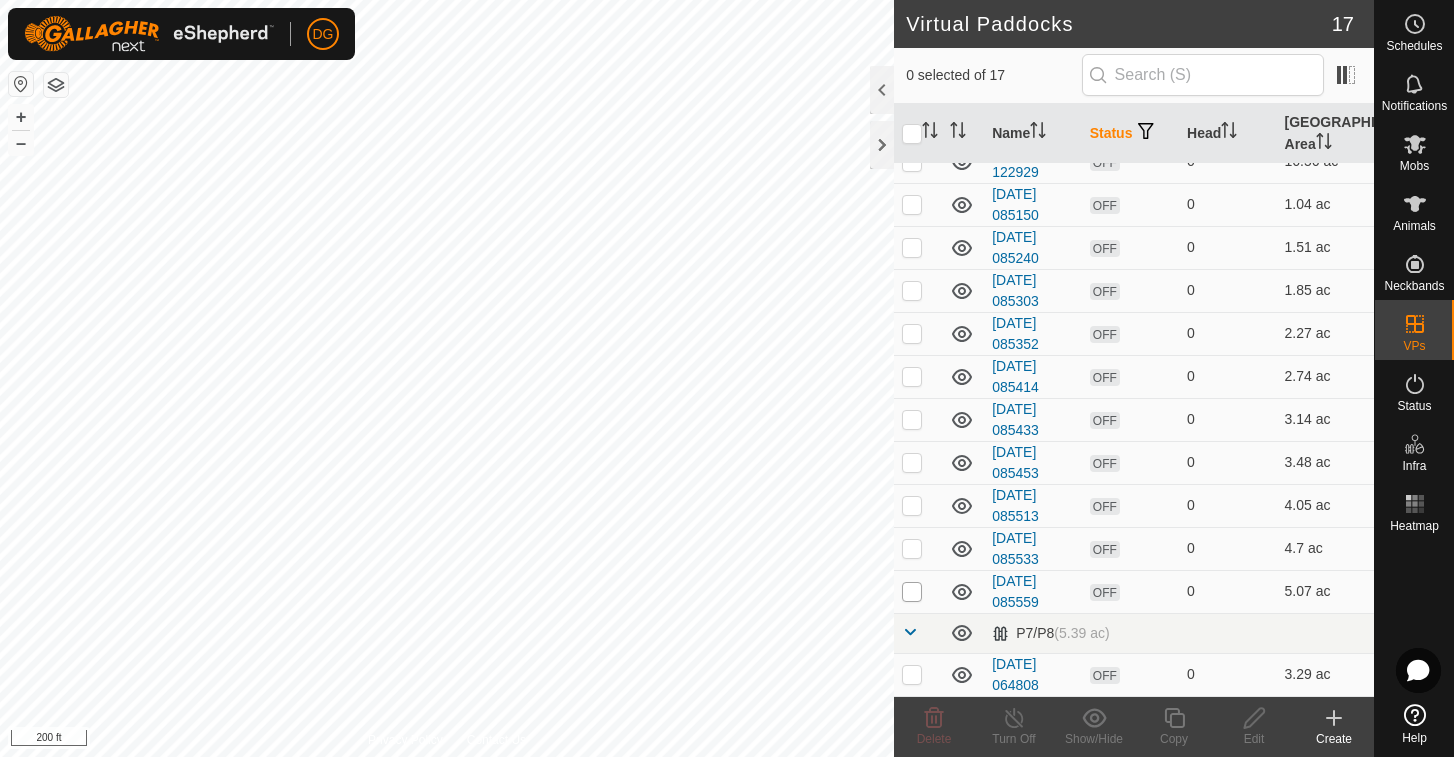 click at bounding box center (912, 592) 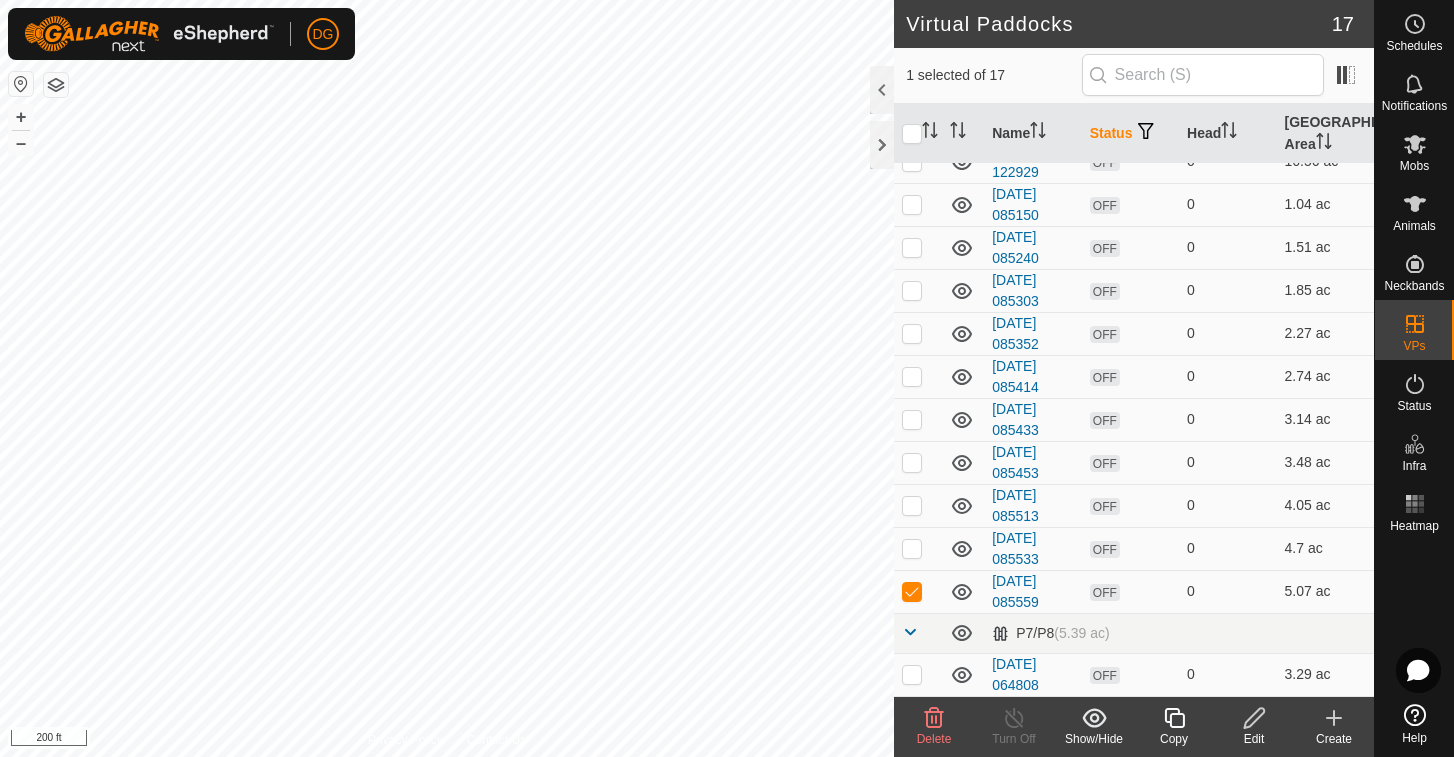 click 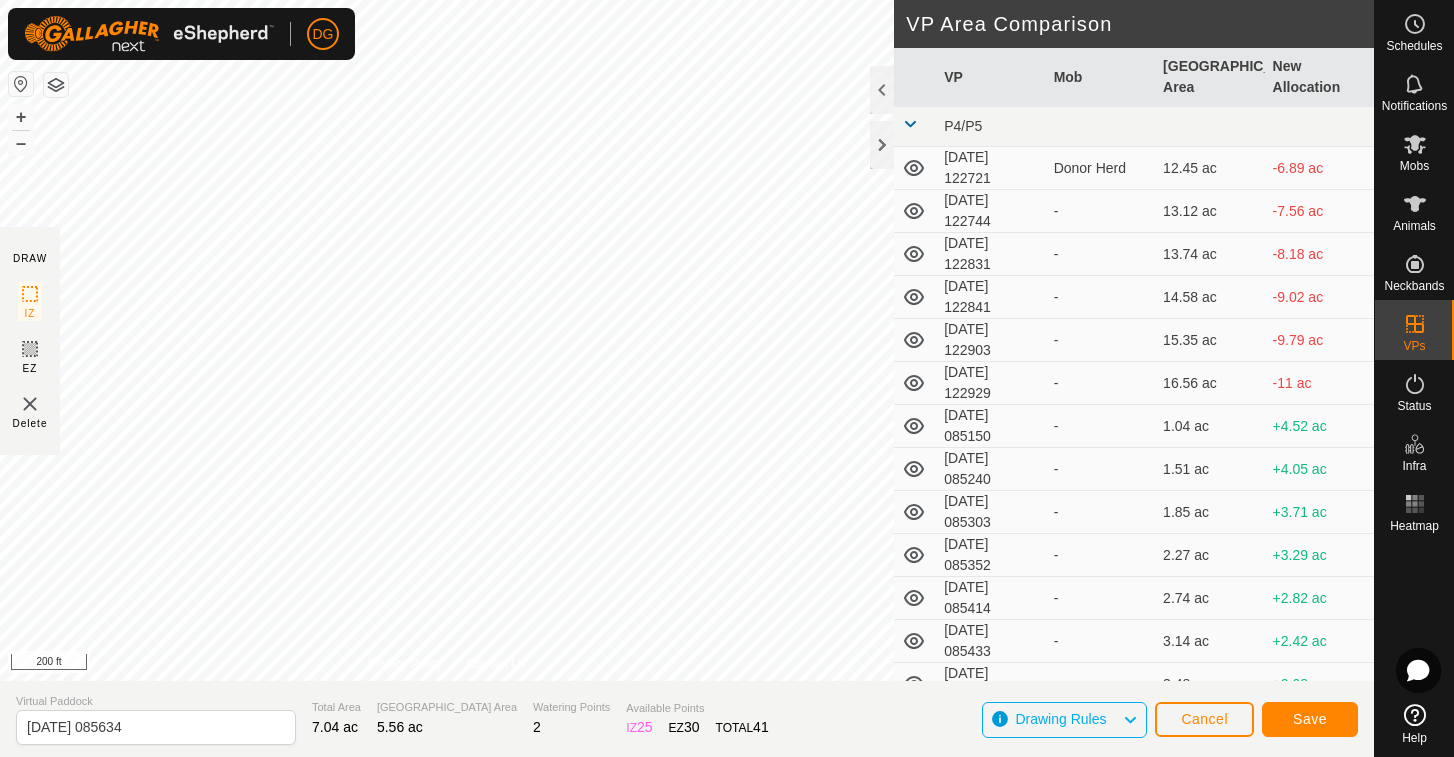 click on "Save" 